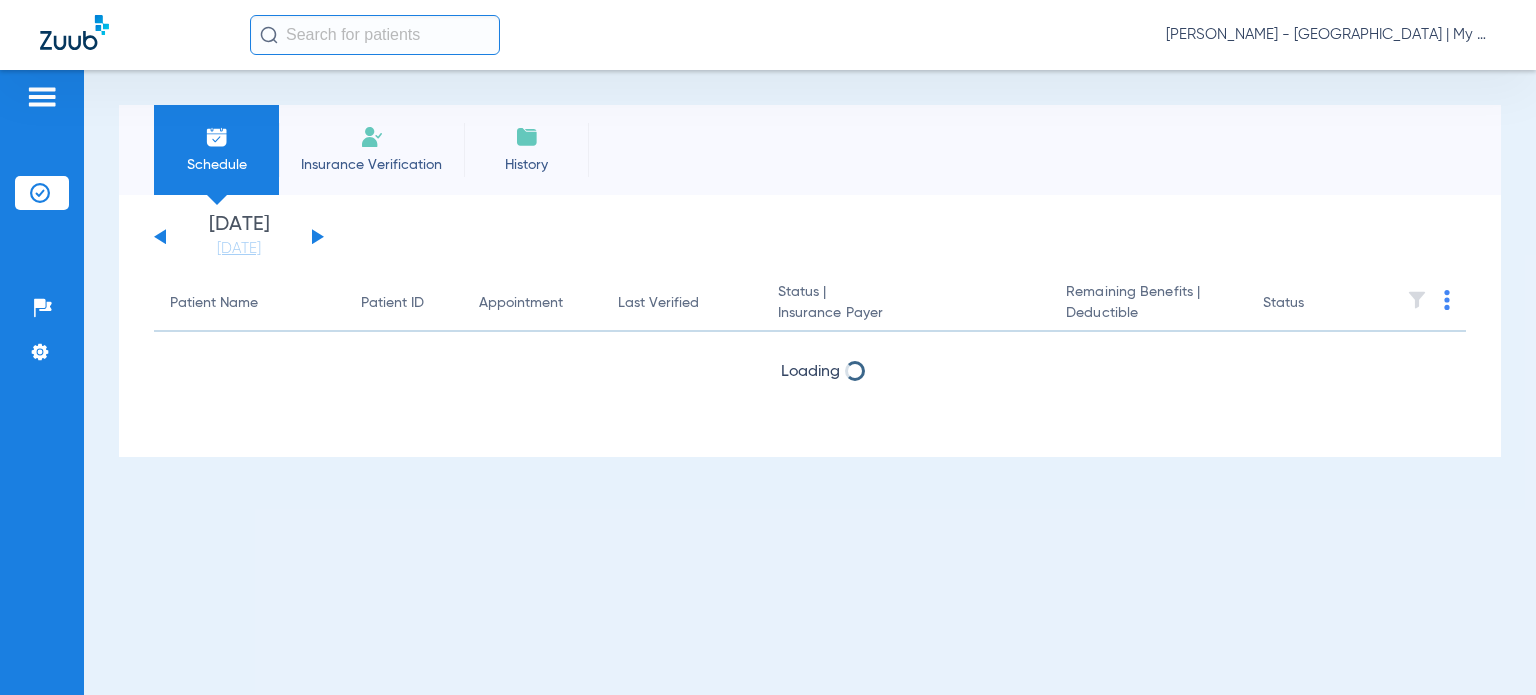 scroll, scrollTop: 0, scrollLeft: 0, axis: both 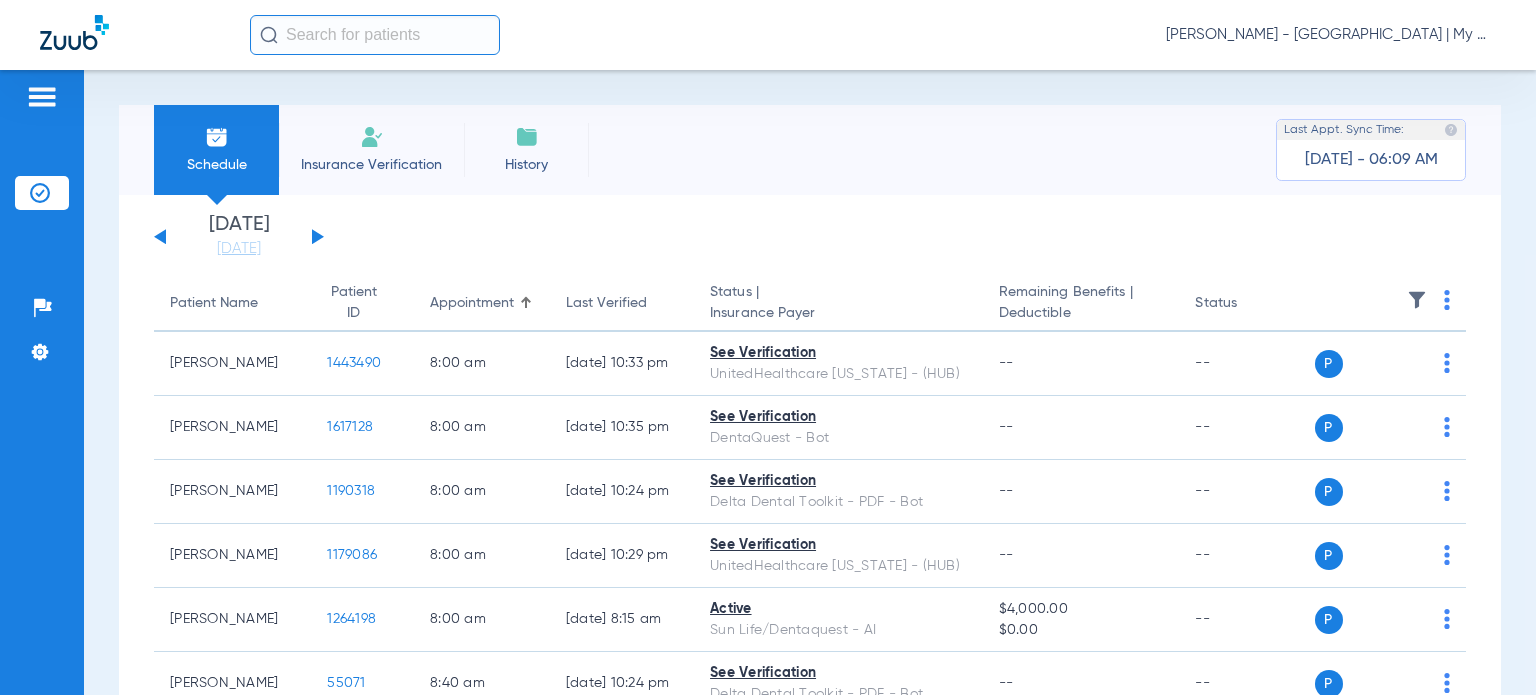 click on "[PERSON_NAME] - [GEOGRAPHIC_DATA] | My Community Dental Centers" 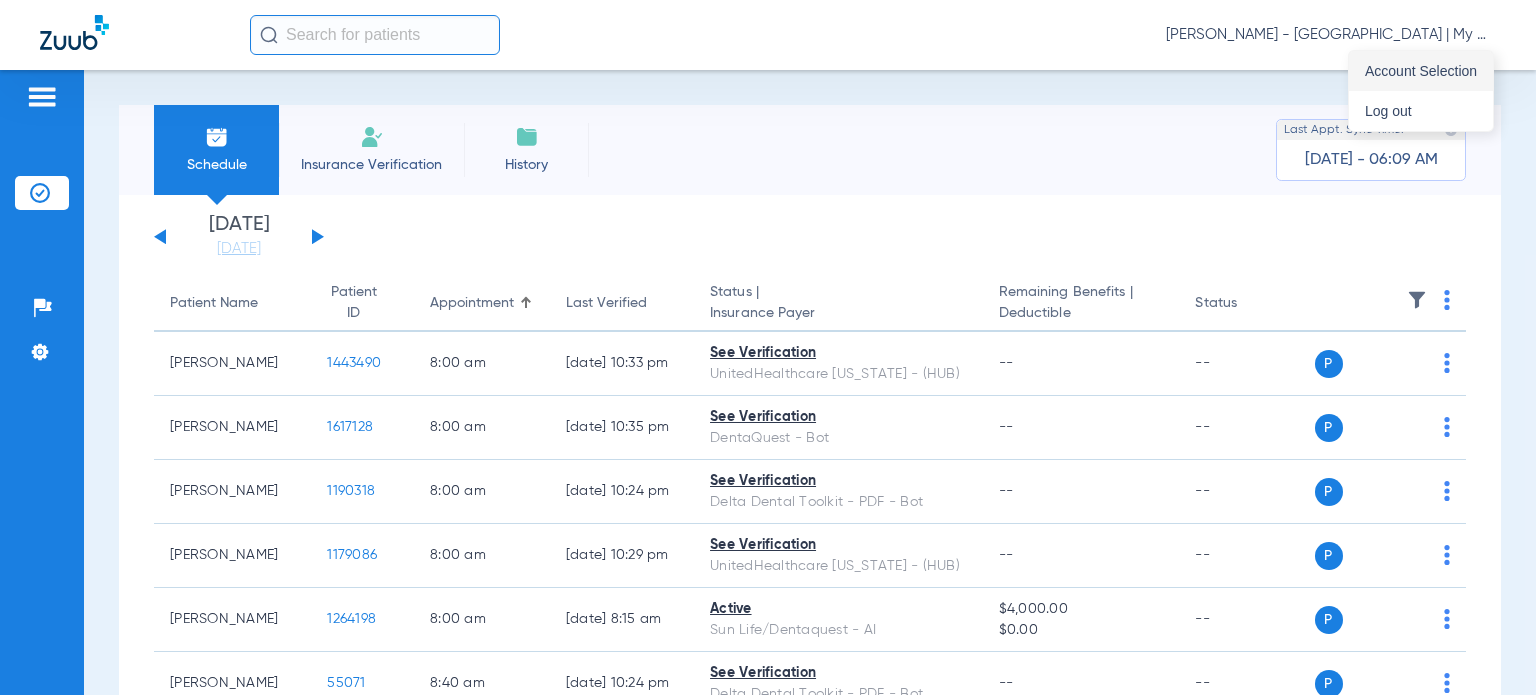 click on "Account Selection" at bounding box center [1421, 71] 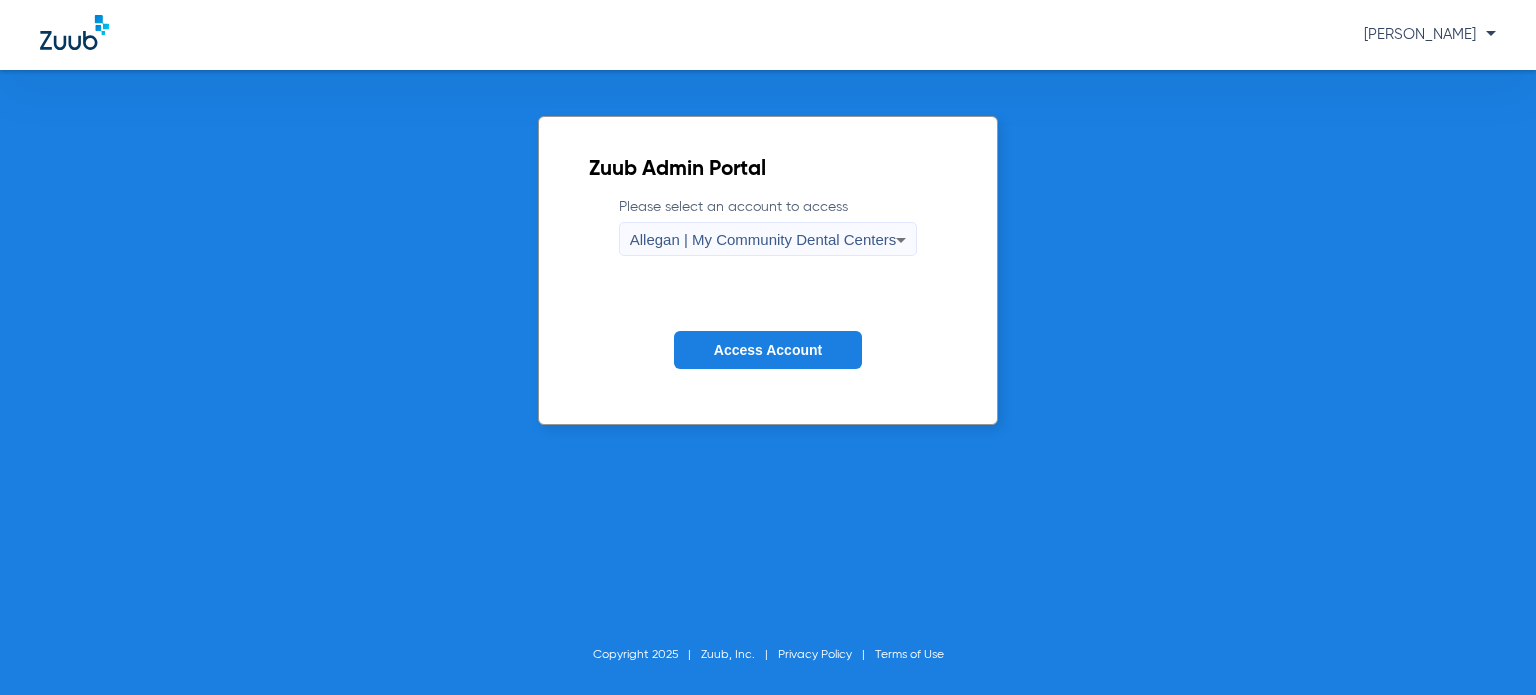 click on "Allegan | My Community Dental Centers" at bounding box center [763, 239] 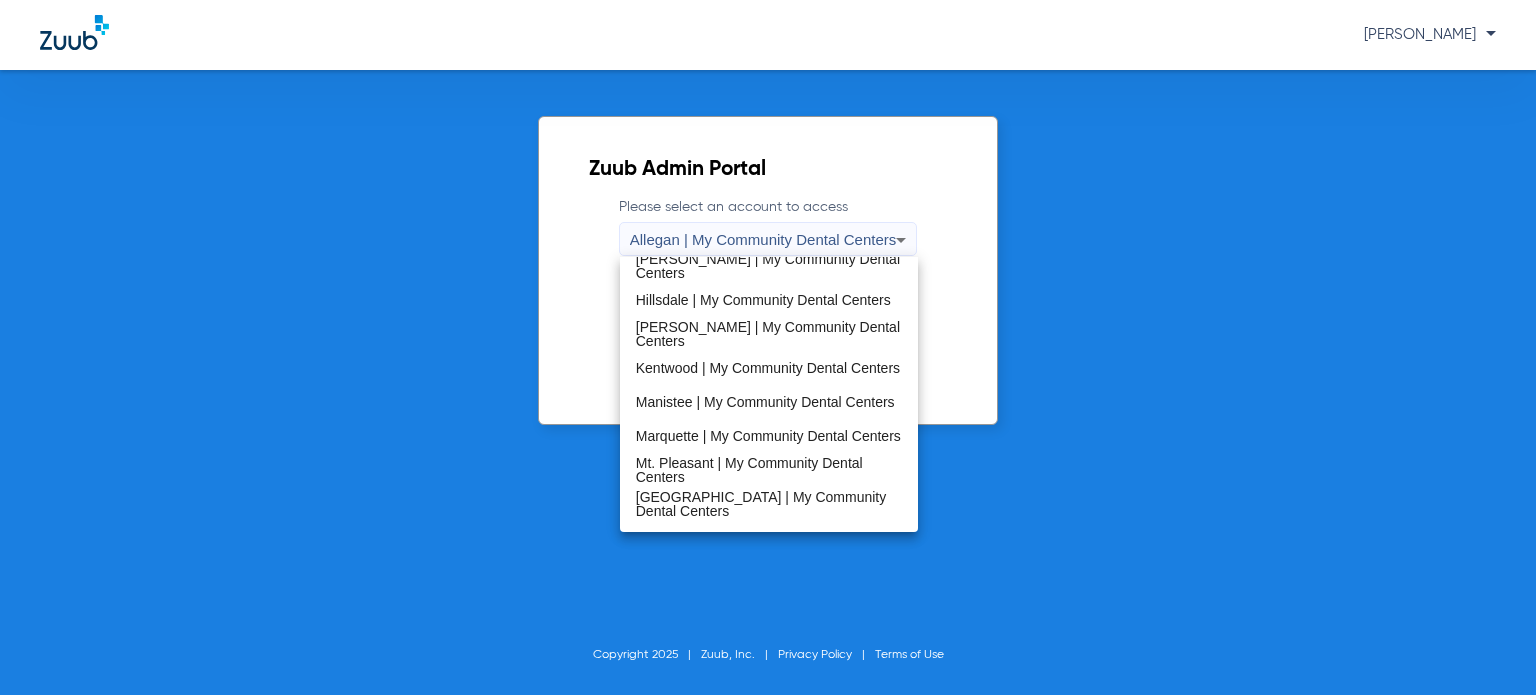 scroll, scrollTop: 643, scrollLeft: 0, axis: vertical 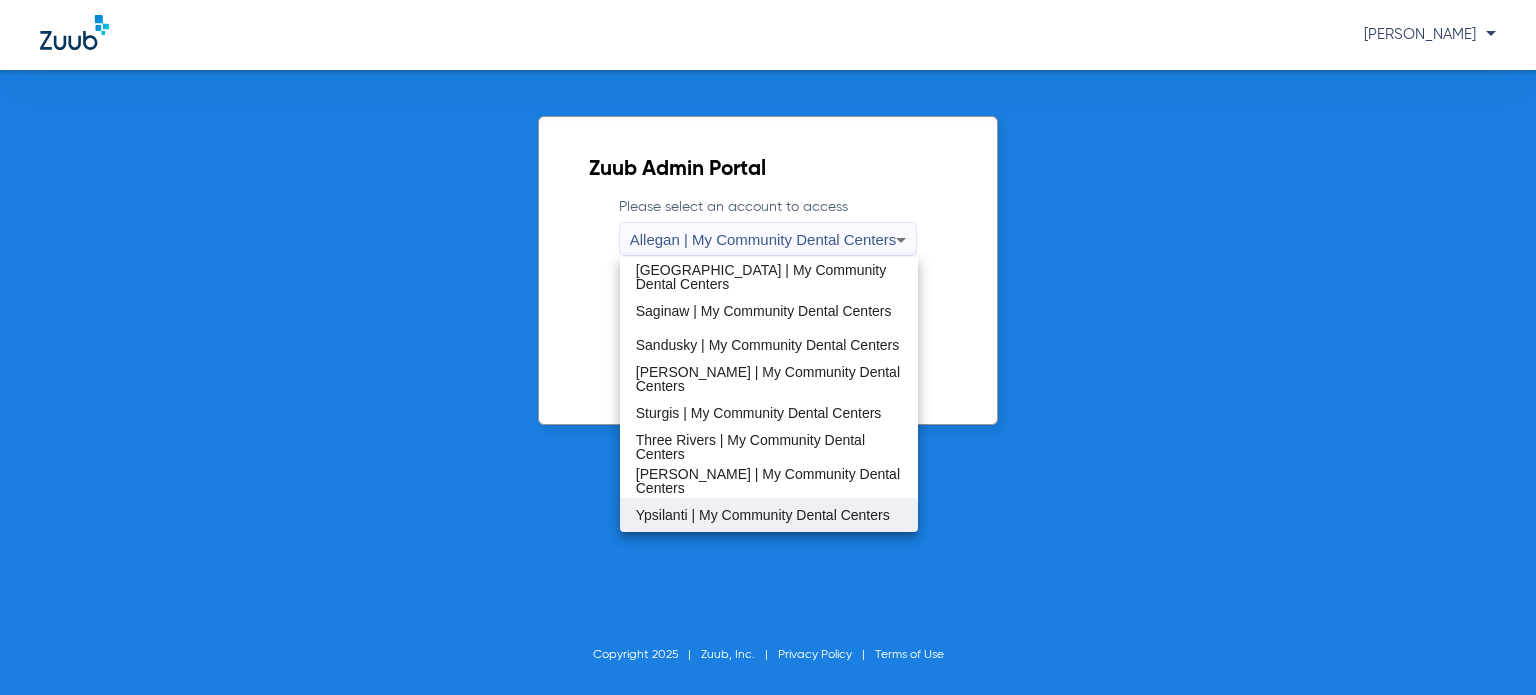 click on "Ypsilanti | My Community Dental Centers" at bounding box center (763, 515) 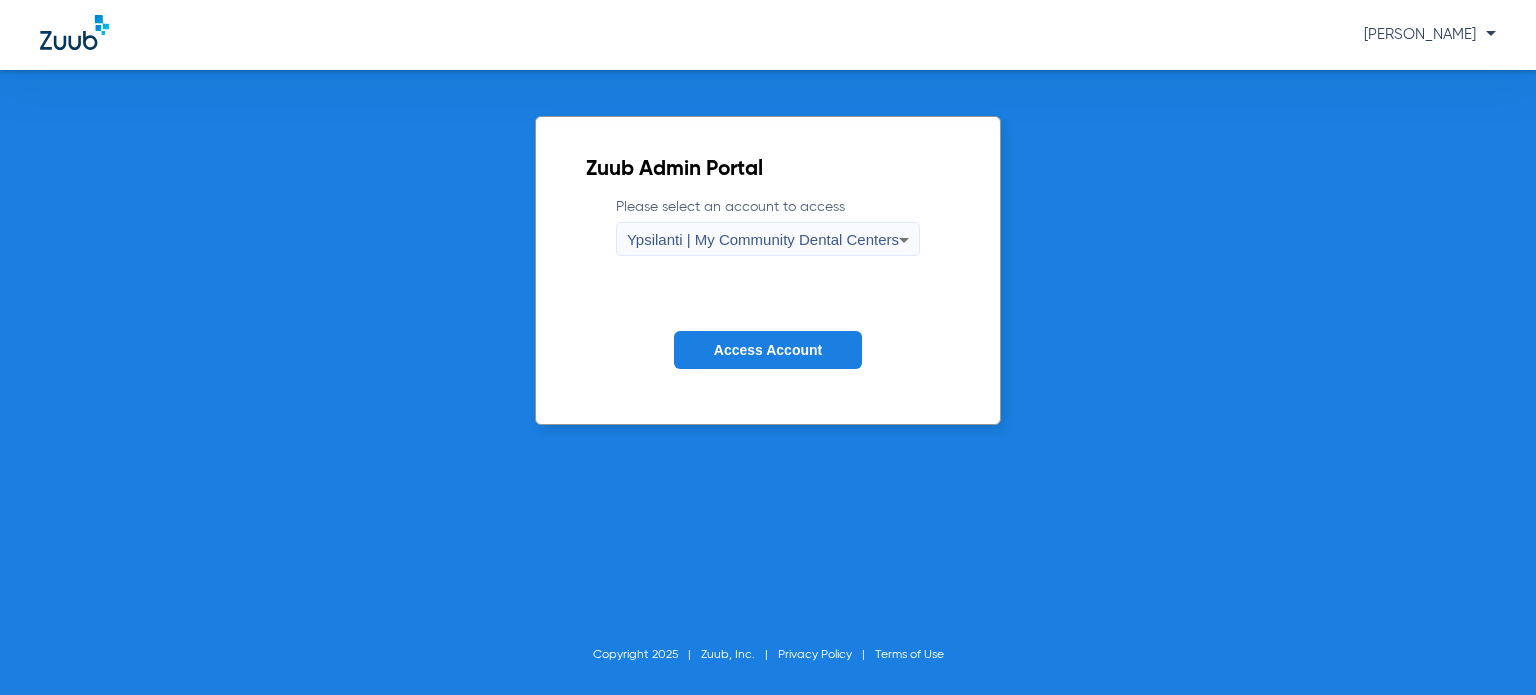 click on "Access Account" 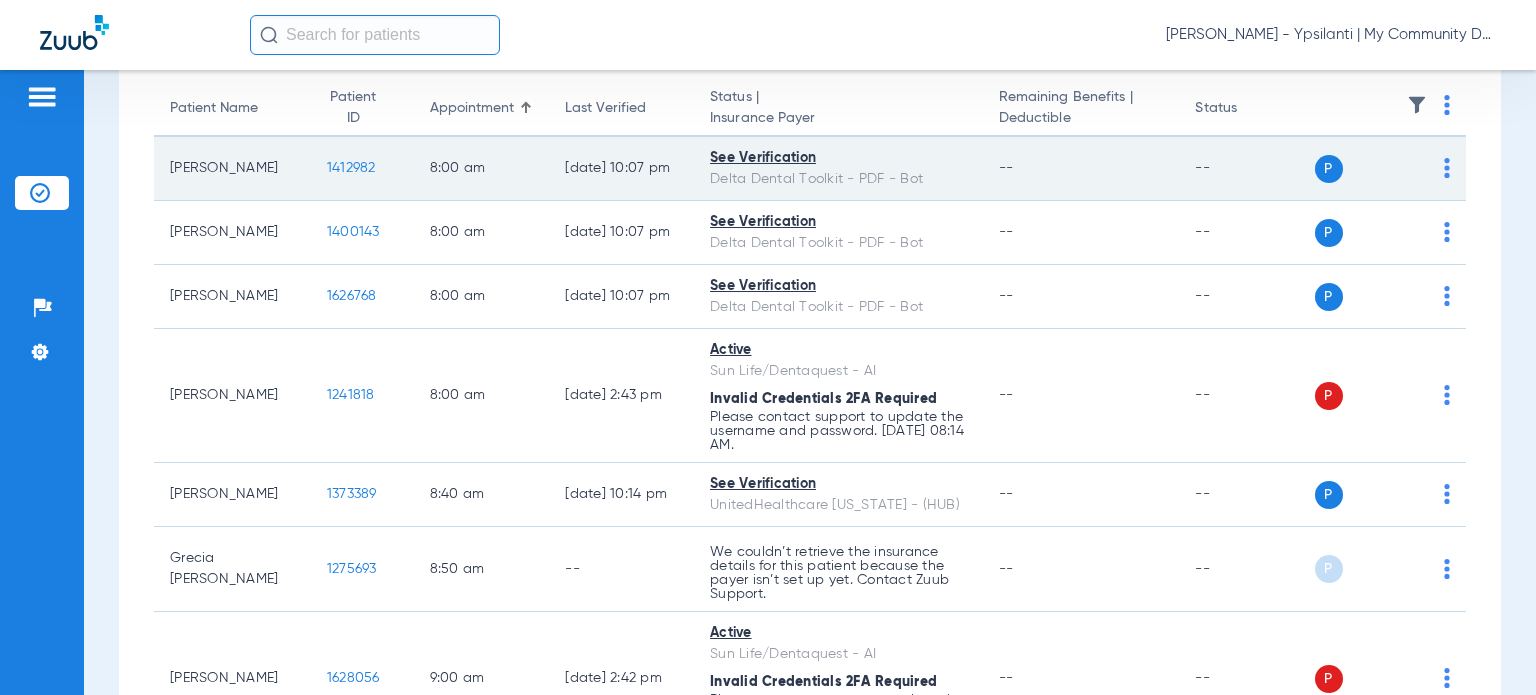 scroll, scrollTop: 200, scrollLeft: 0, axis: vertical 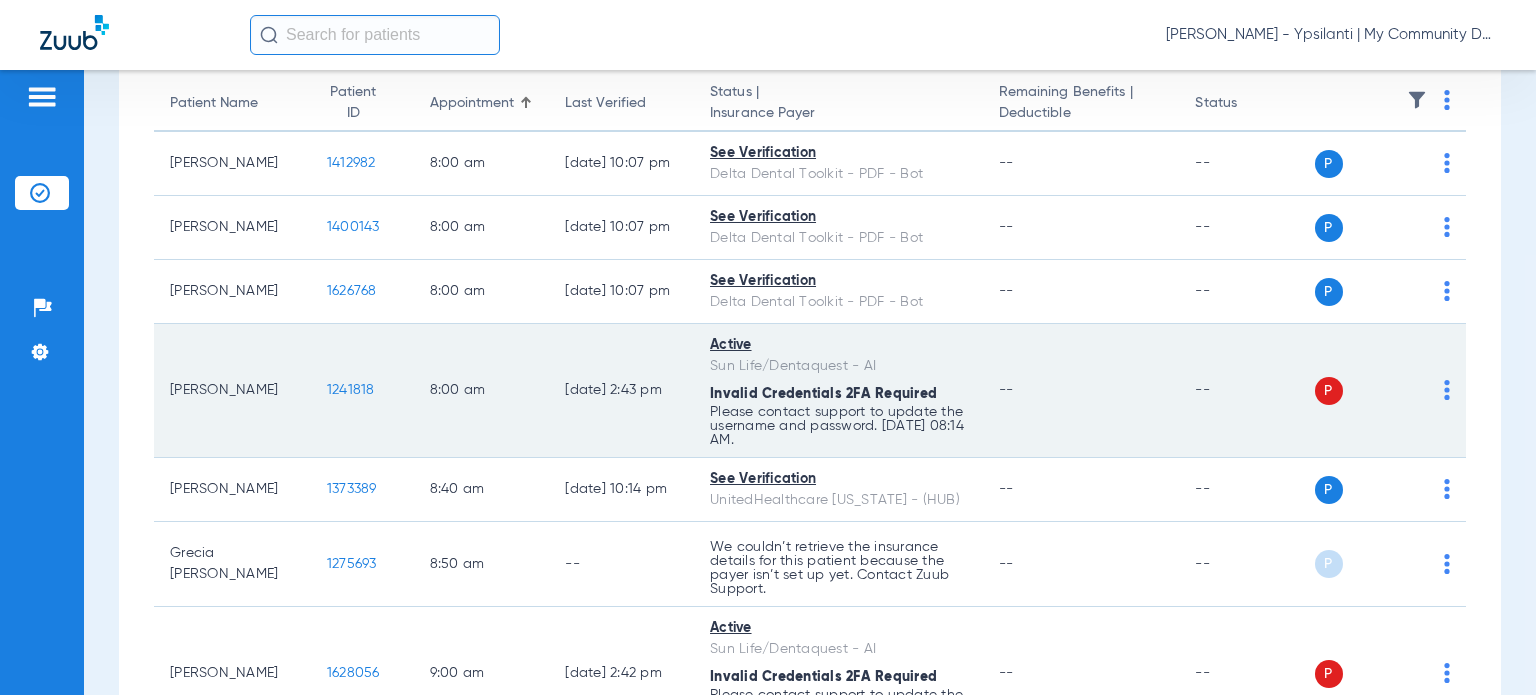 click on "P S" 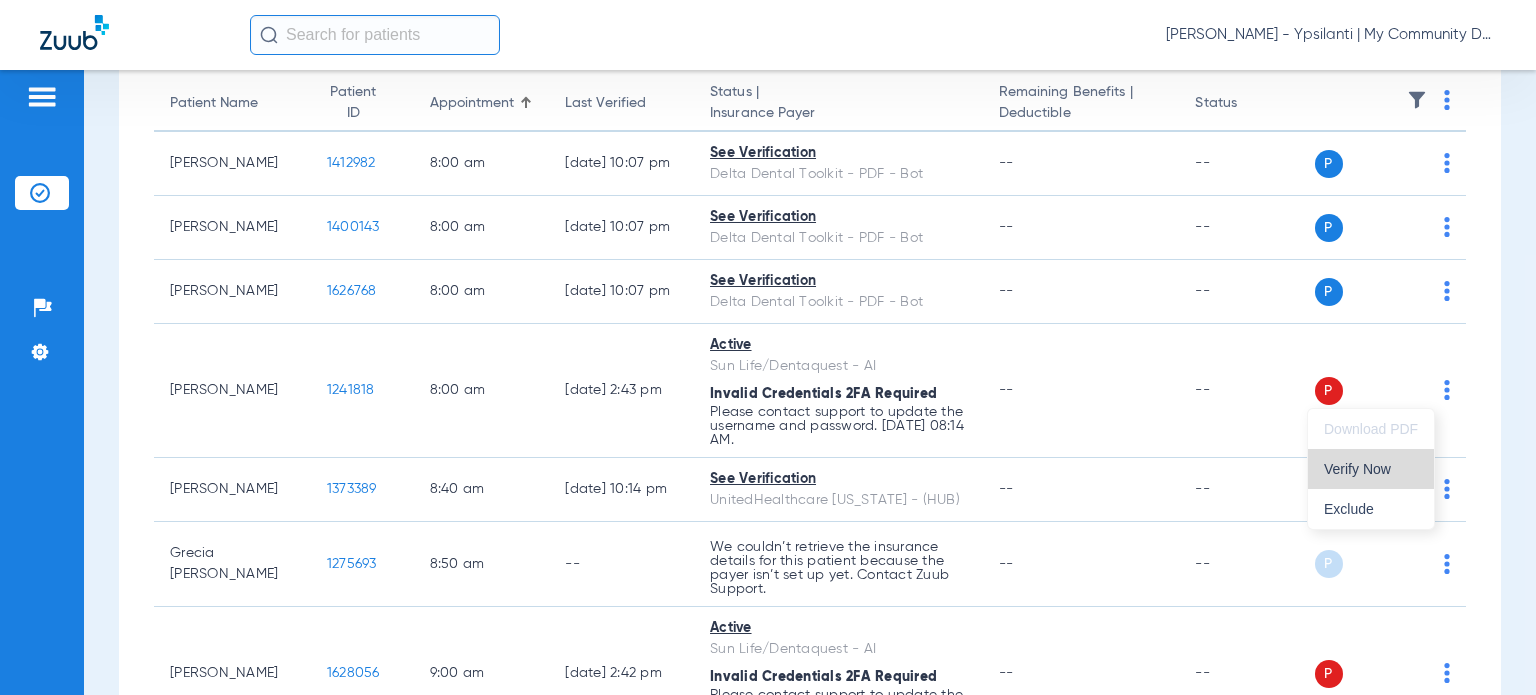 click on "Verify Now" at bounding box center [1371, 469] 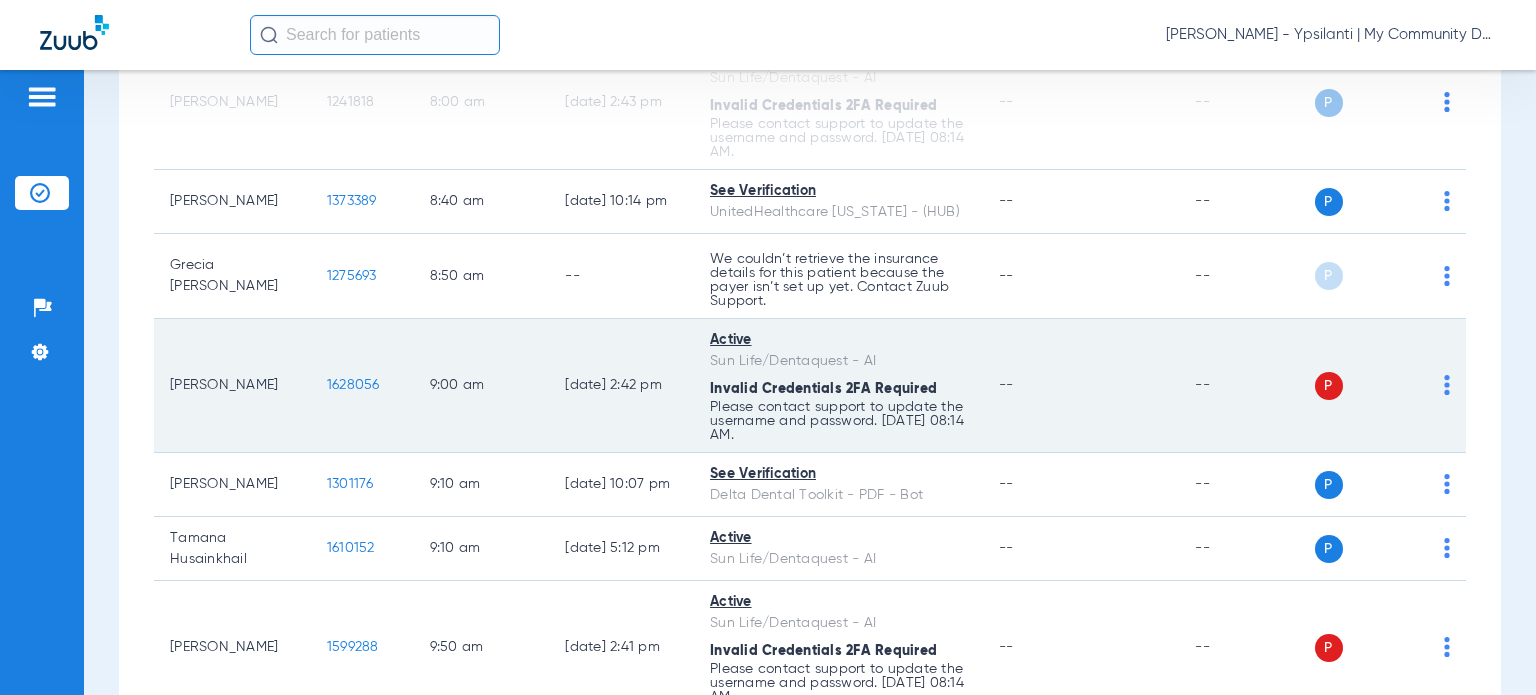 scroll, scrollTop: 500, scrollLeft: 0, axis: vertical 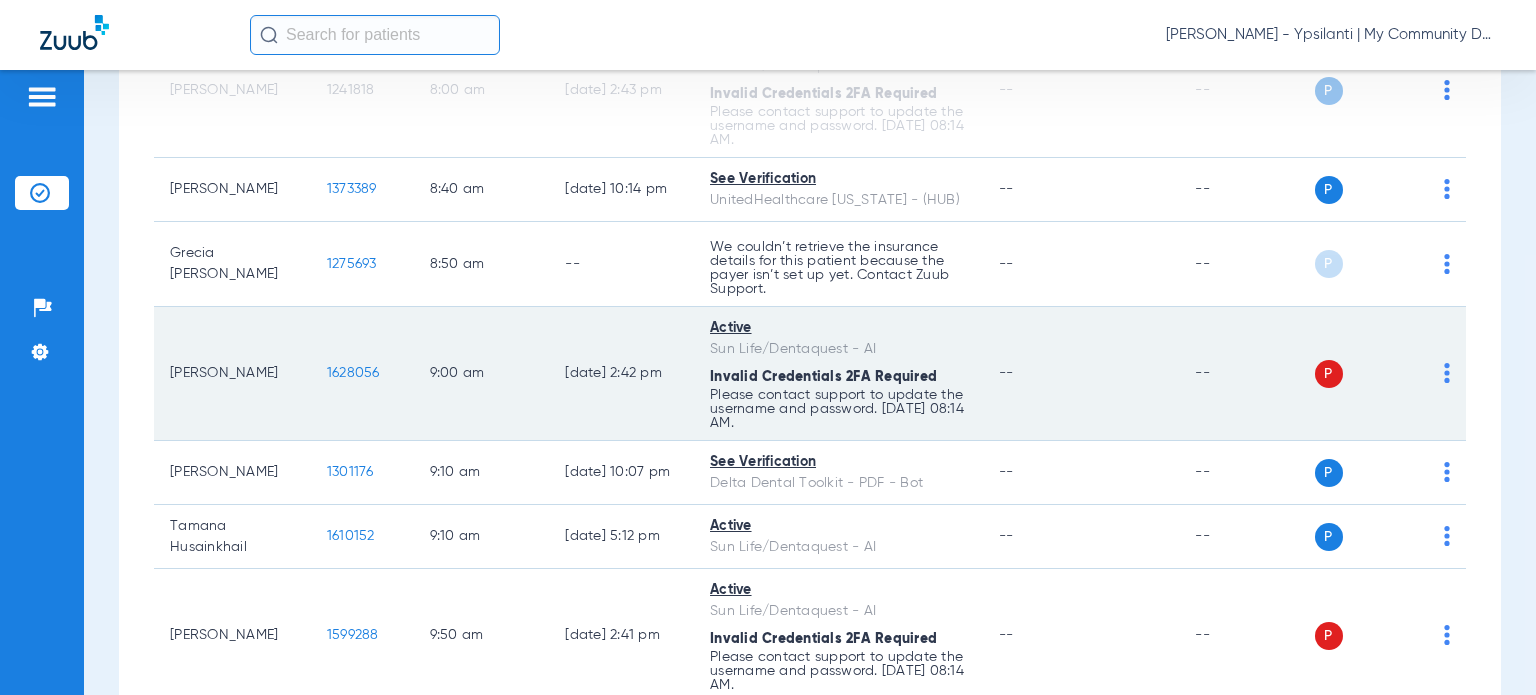 click 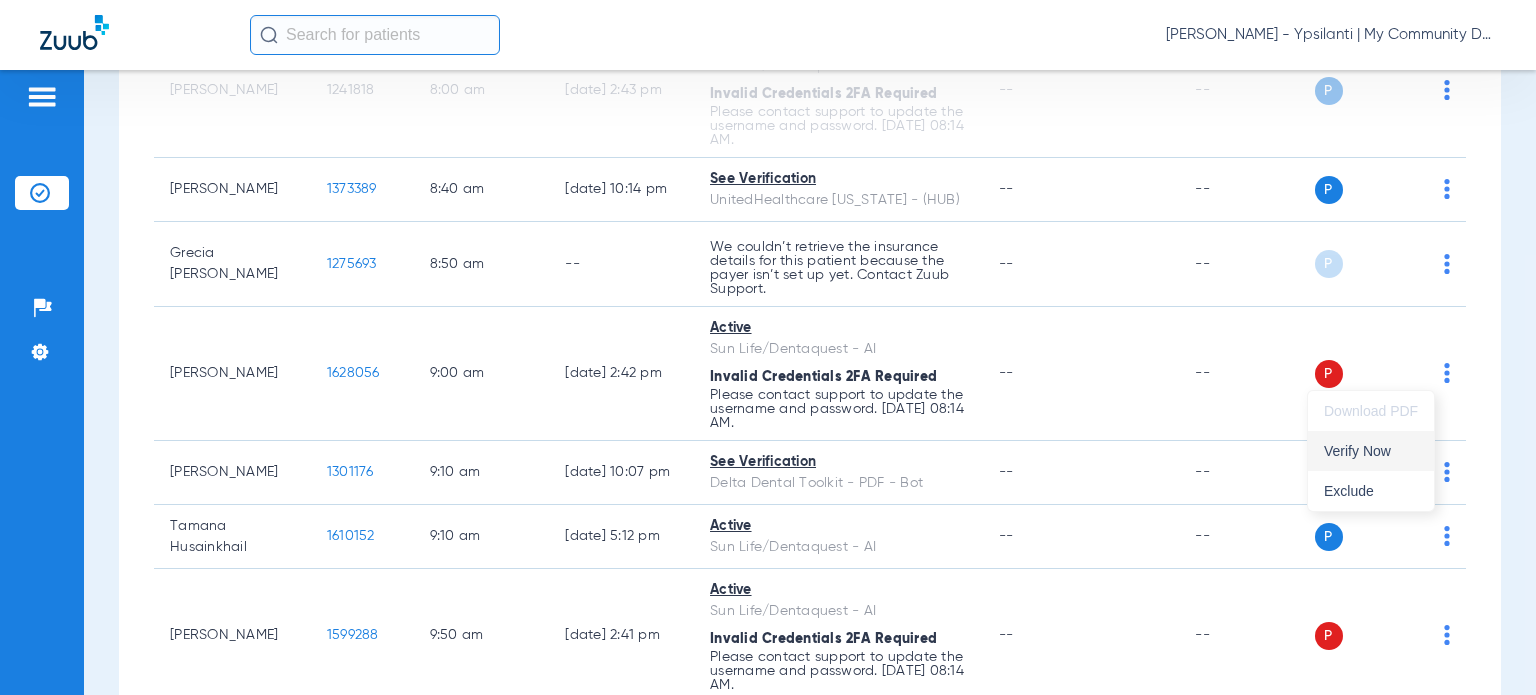 click on "Verify Now" at bounding box center (1371, 451) 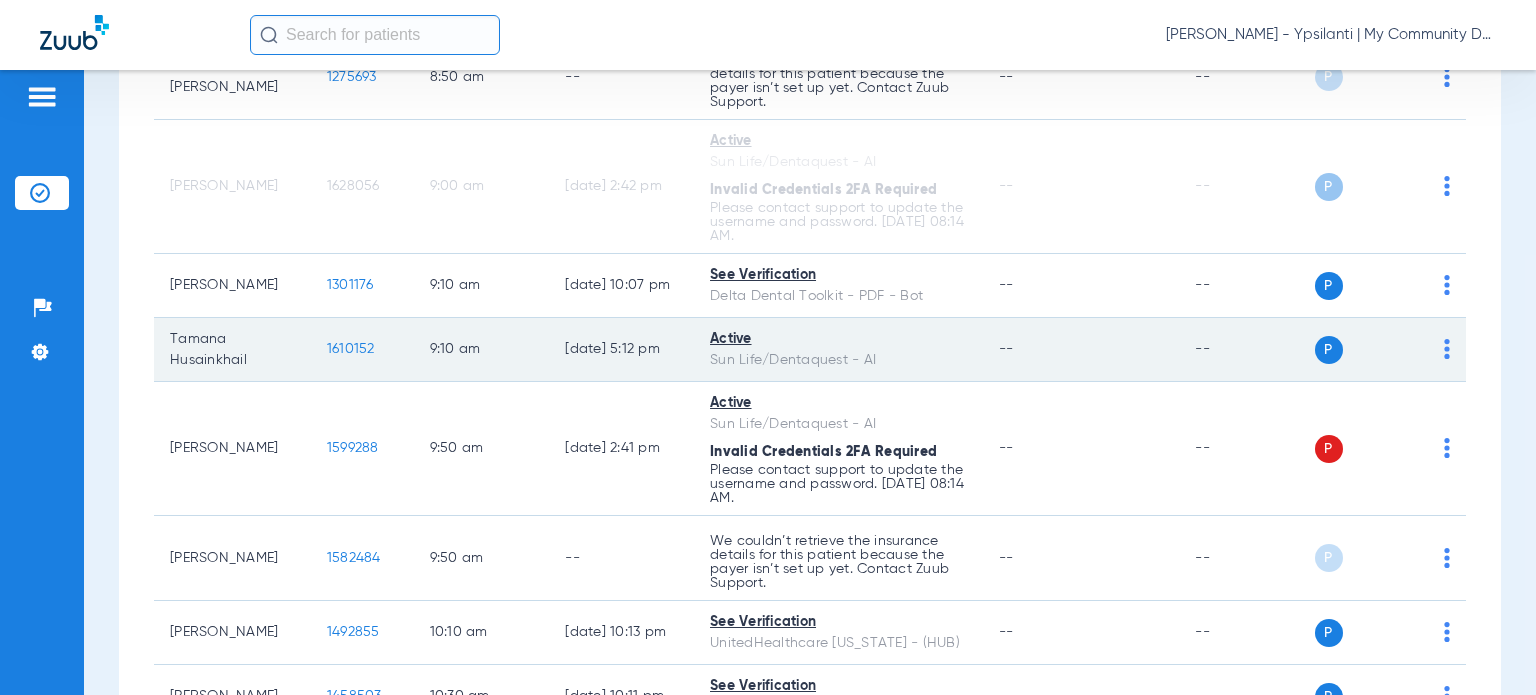 scroll, scrollTop: 700, scrollLeft: 0, axis: vertical 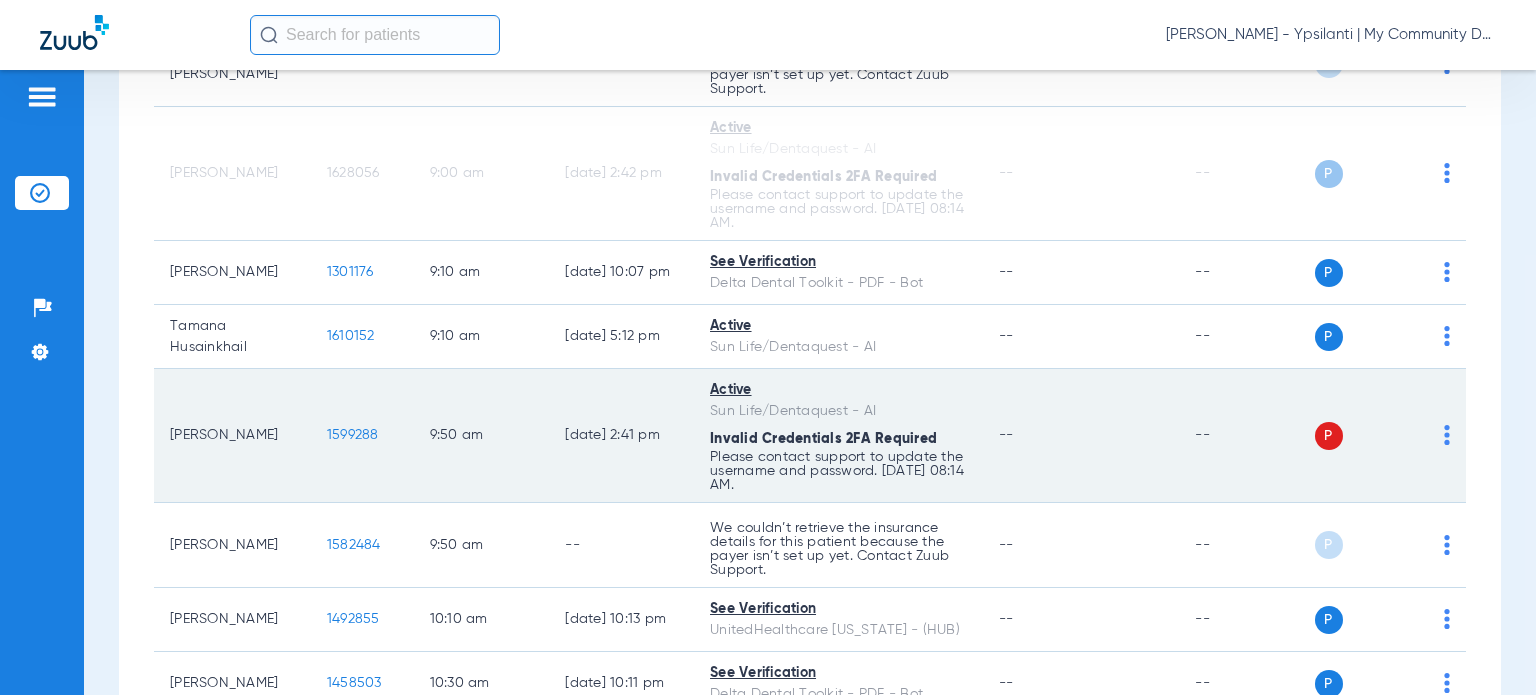 click 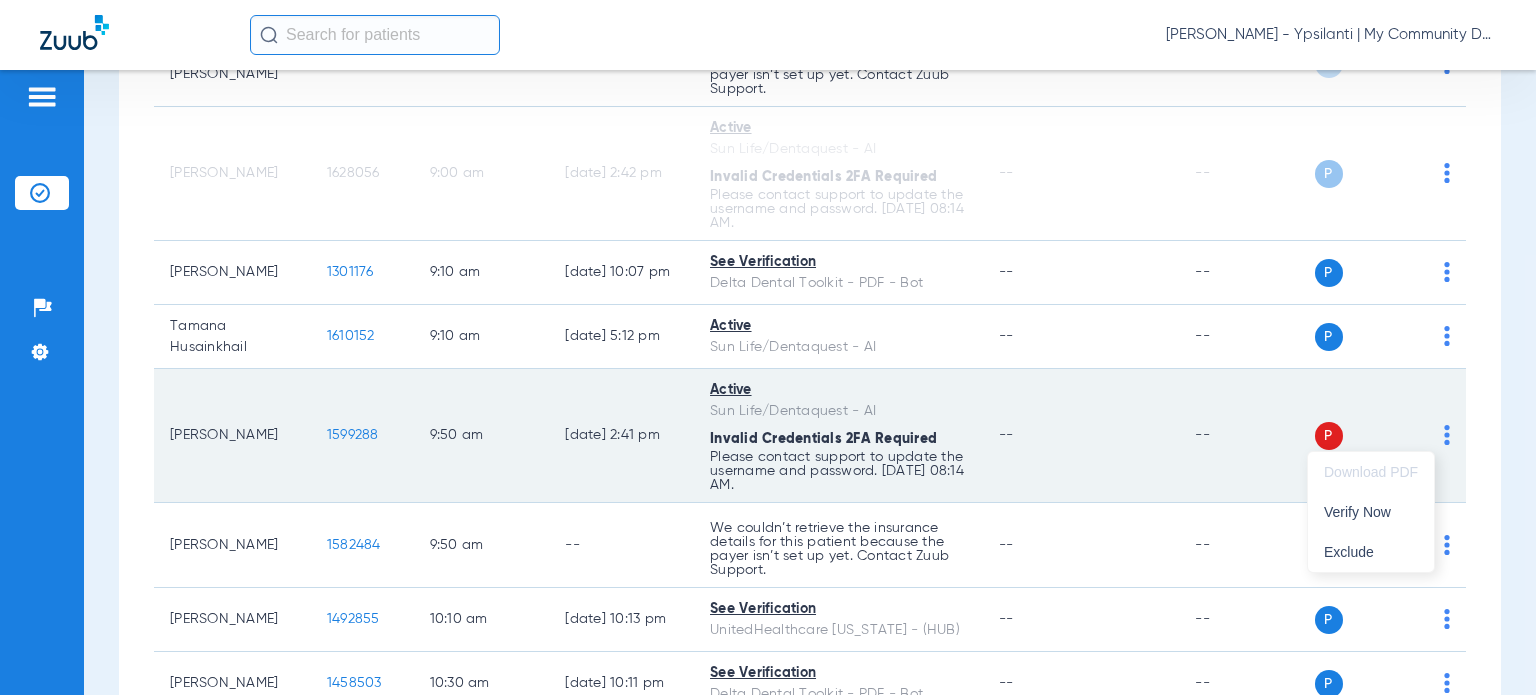drag, startPoint x: 1403, startPoint y: 507, endPoint x: 1386, endPoint y: 486, distance: 27.018513 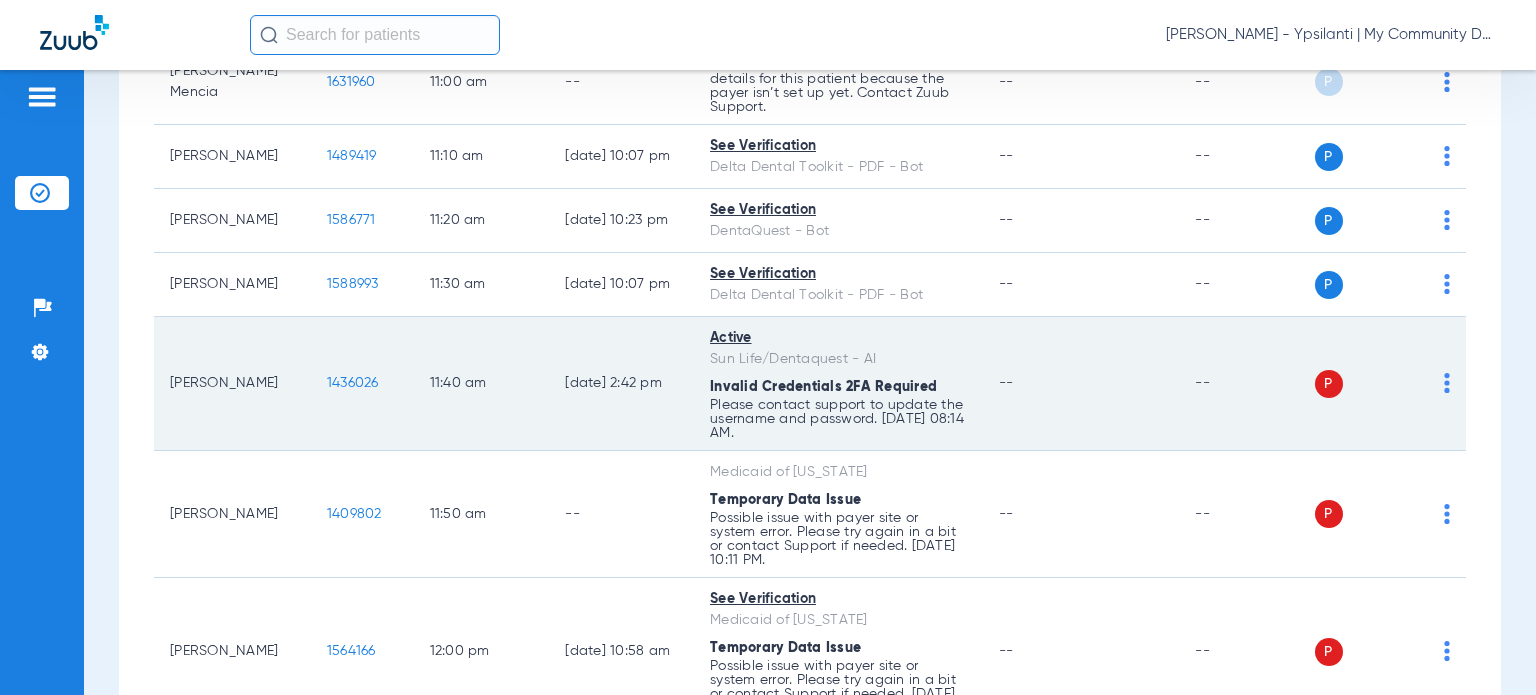 scroll, scrollTop: 1500, scrollLeft: 0, axis: vertical 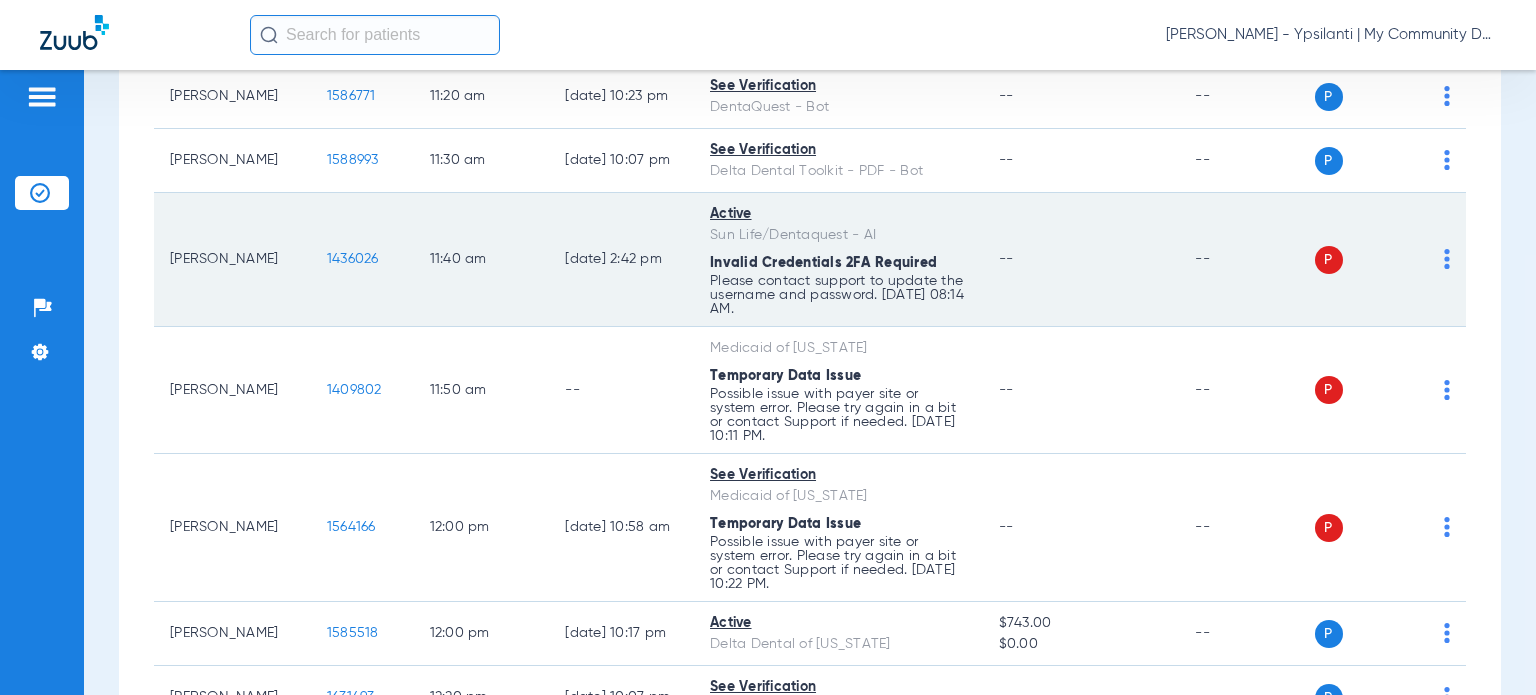 click 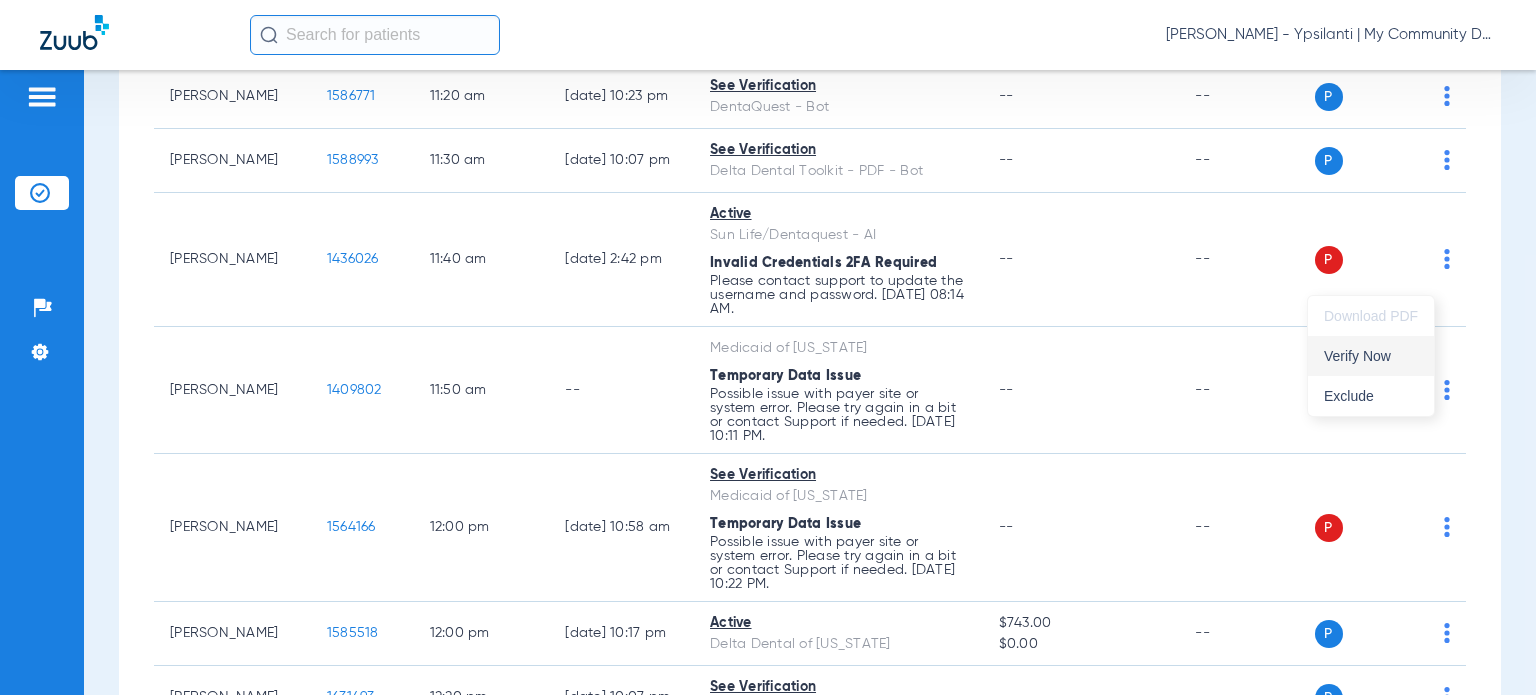 click on "Verify Now" at bounding box center [1371, 356] 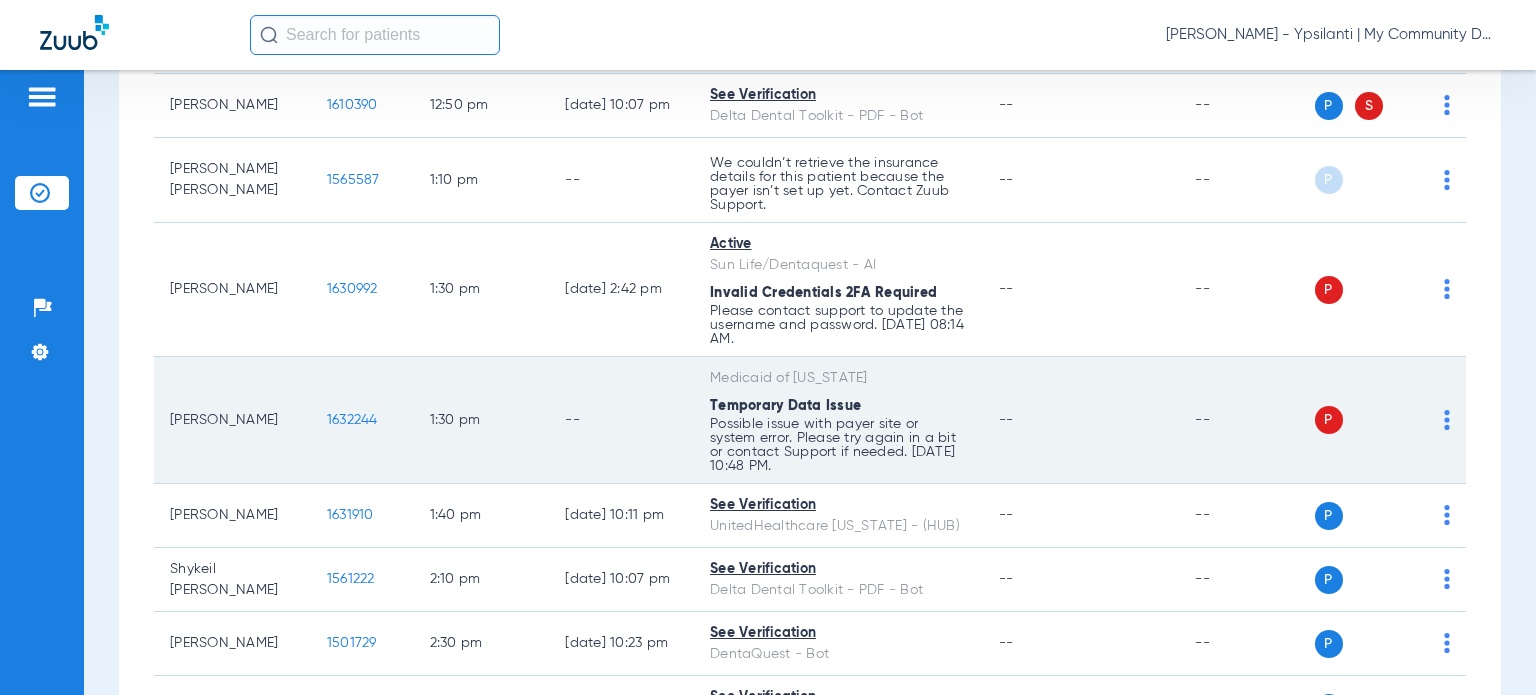 scroll, scrollTop: 2200, scrollLeft: 0, axis: vertical 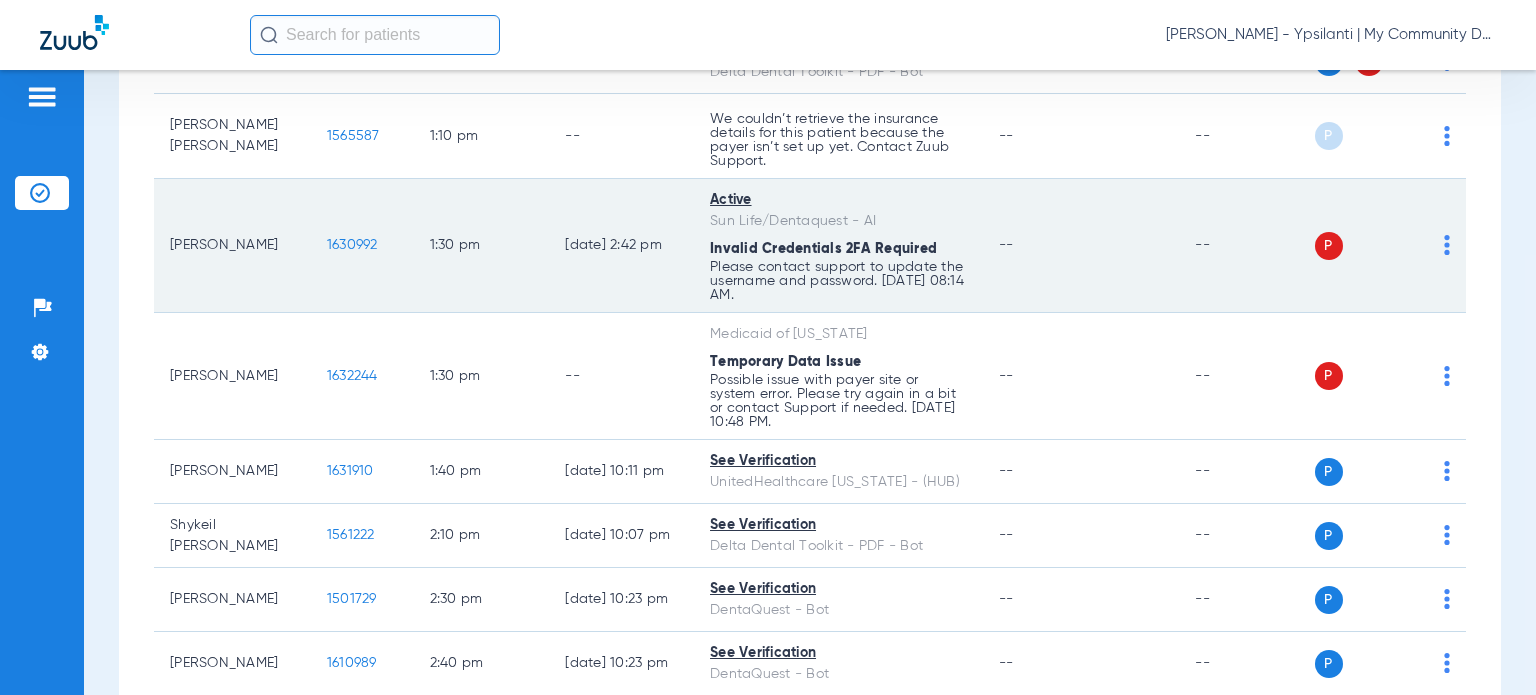 click 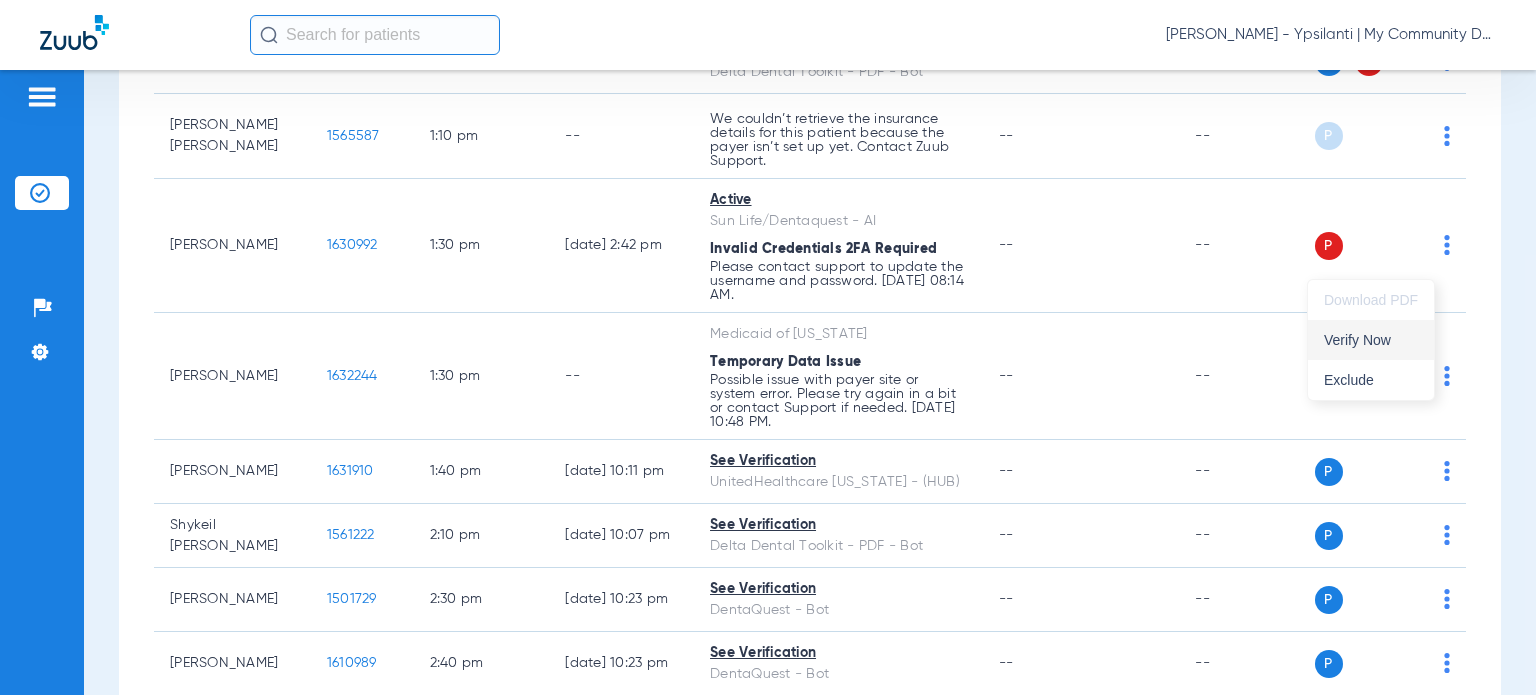 click on "Verify Now" at bounding box center [1371, 340] 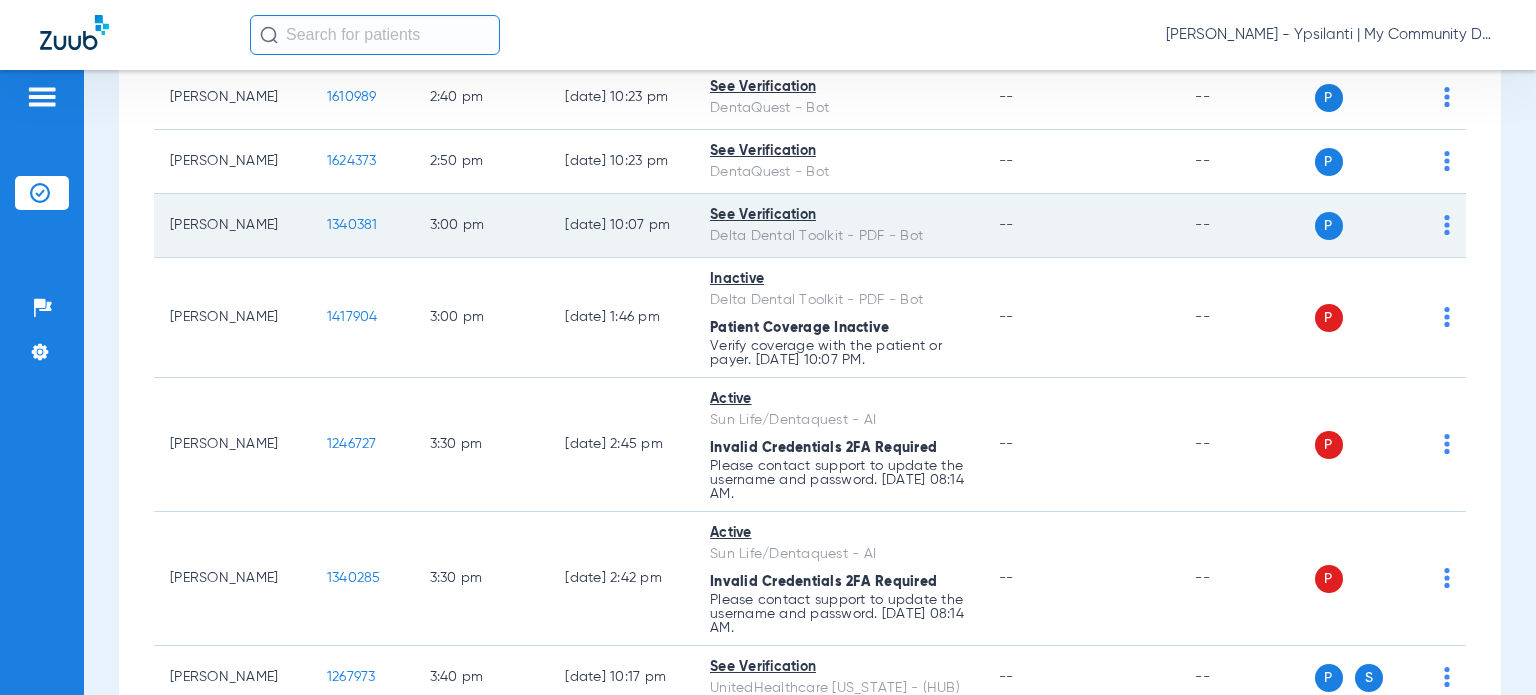 scroll, scrollTop: 2800, scrollLeft: 0, axis: vertical 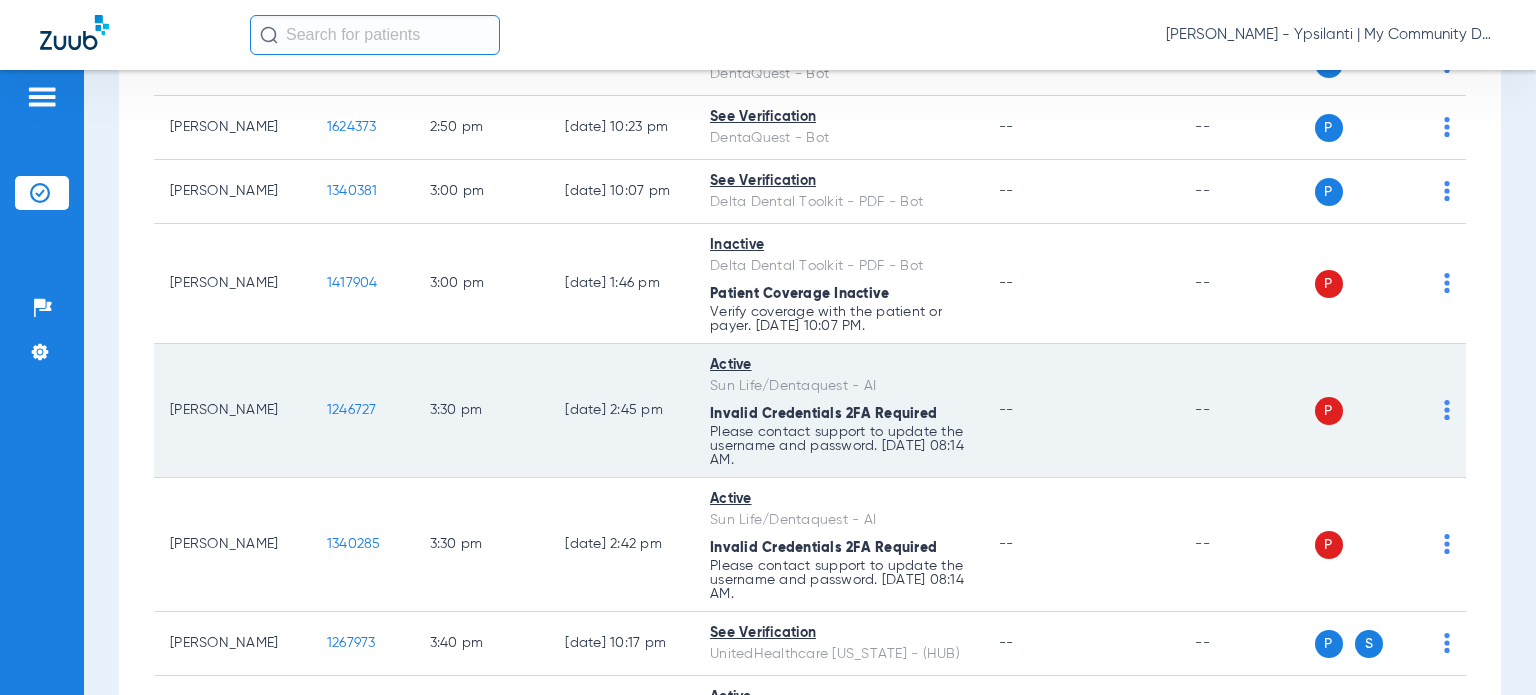 click 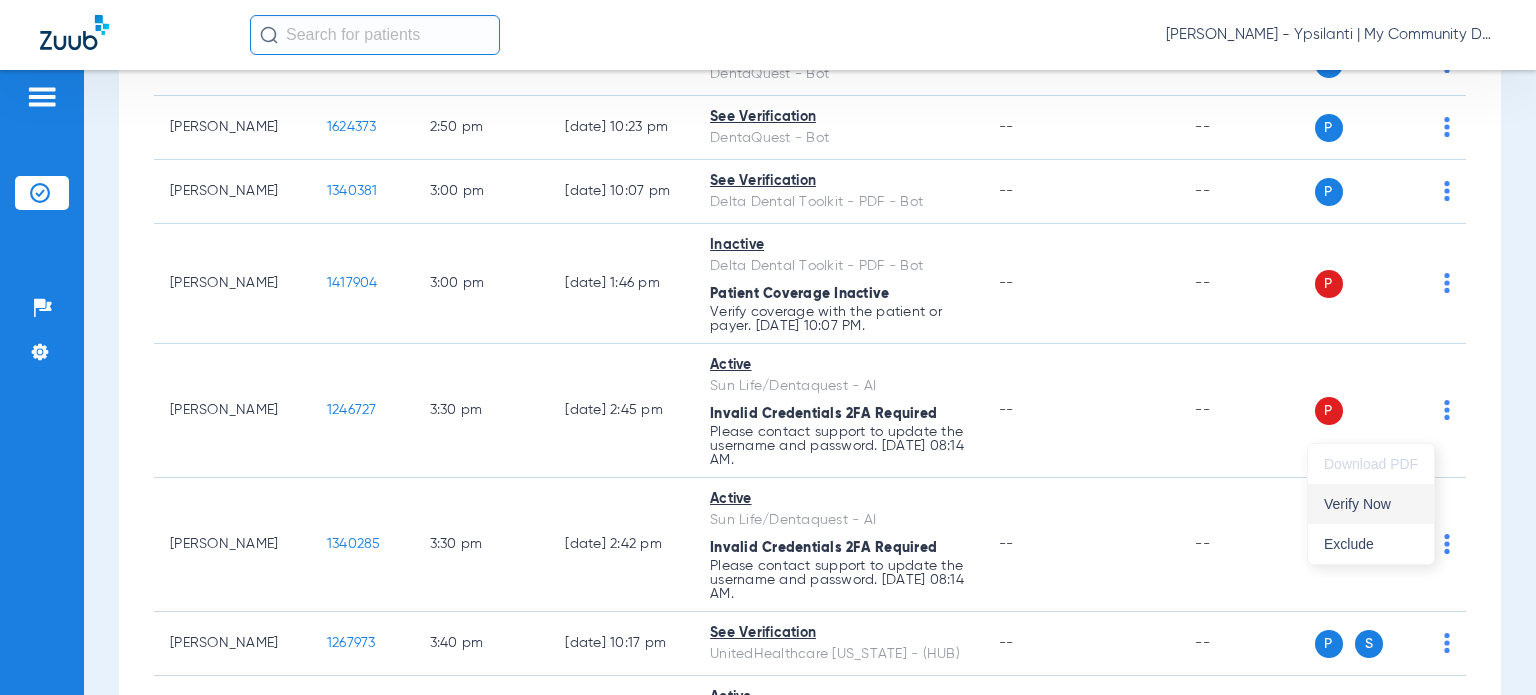 click on "Verify Now" at bounding box center (1371, 504) 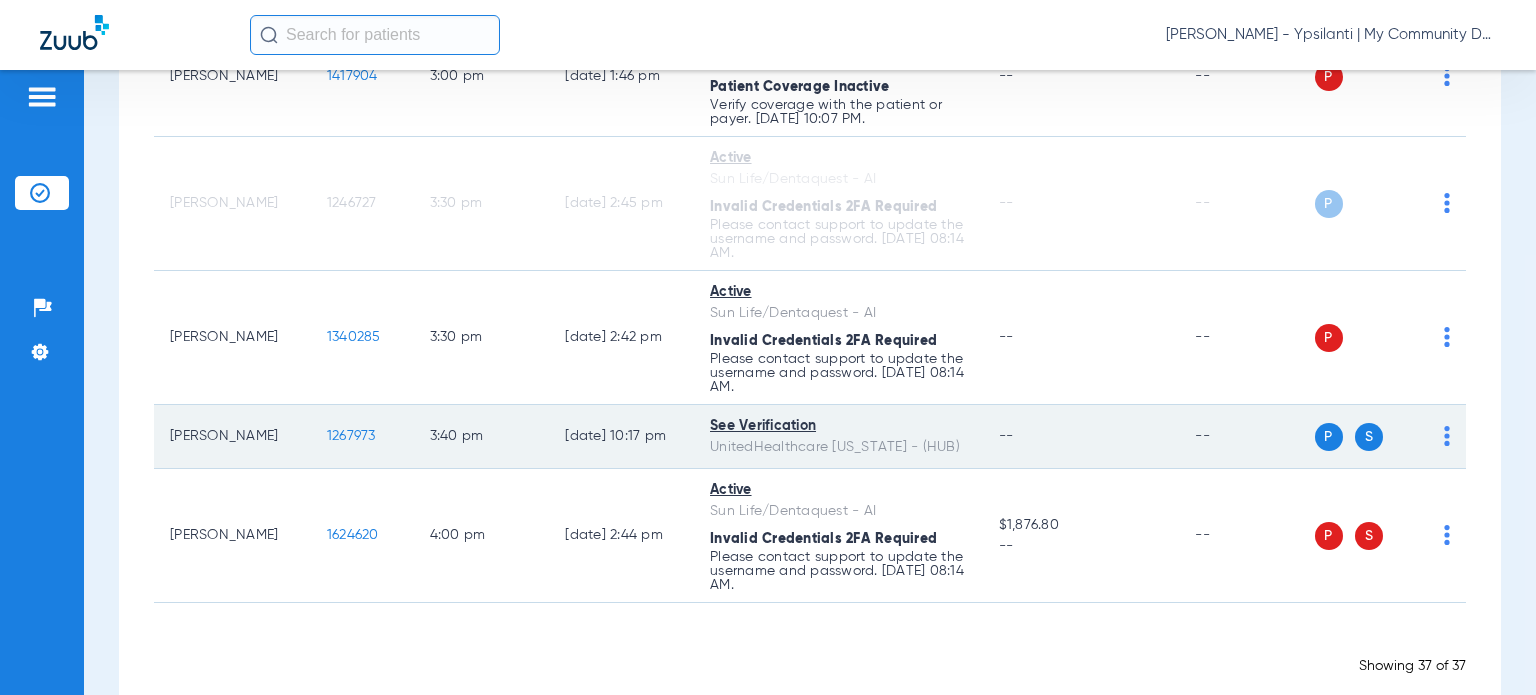 scroll, scrollTop: 3055, scrollLeft: 0, axis: vertical 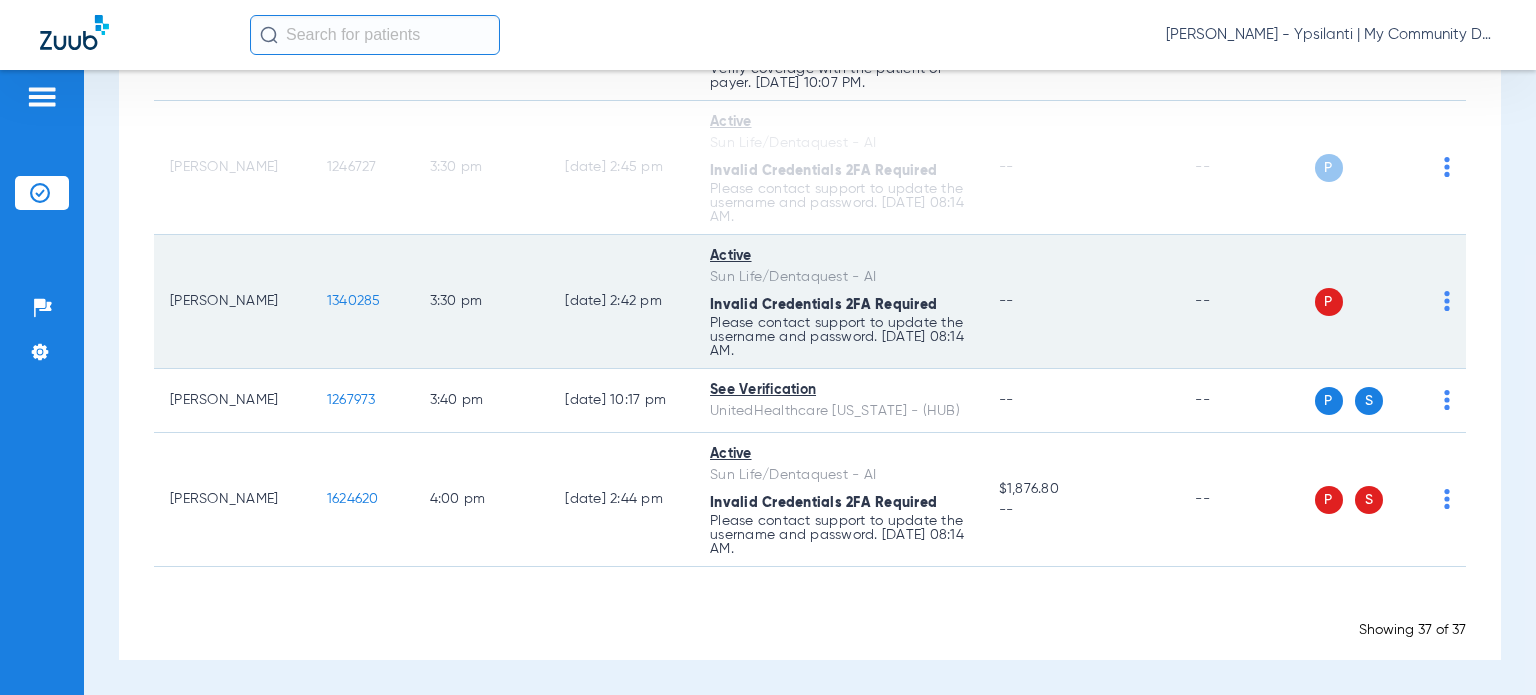 click 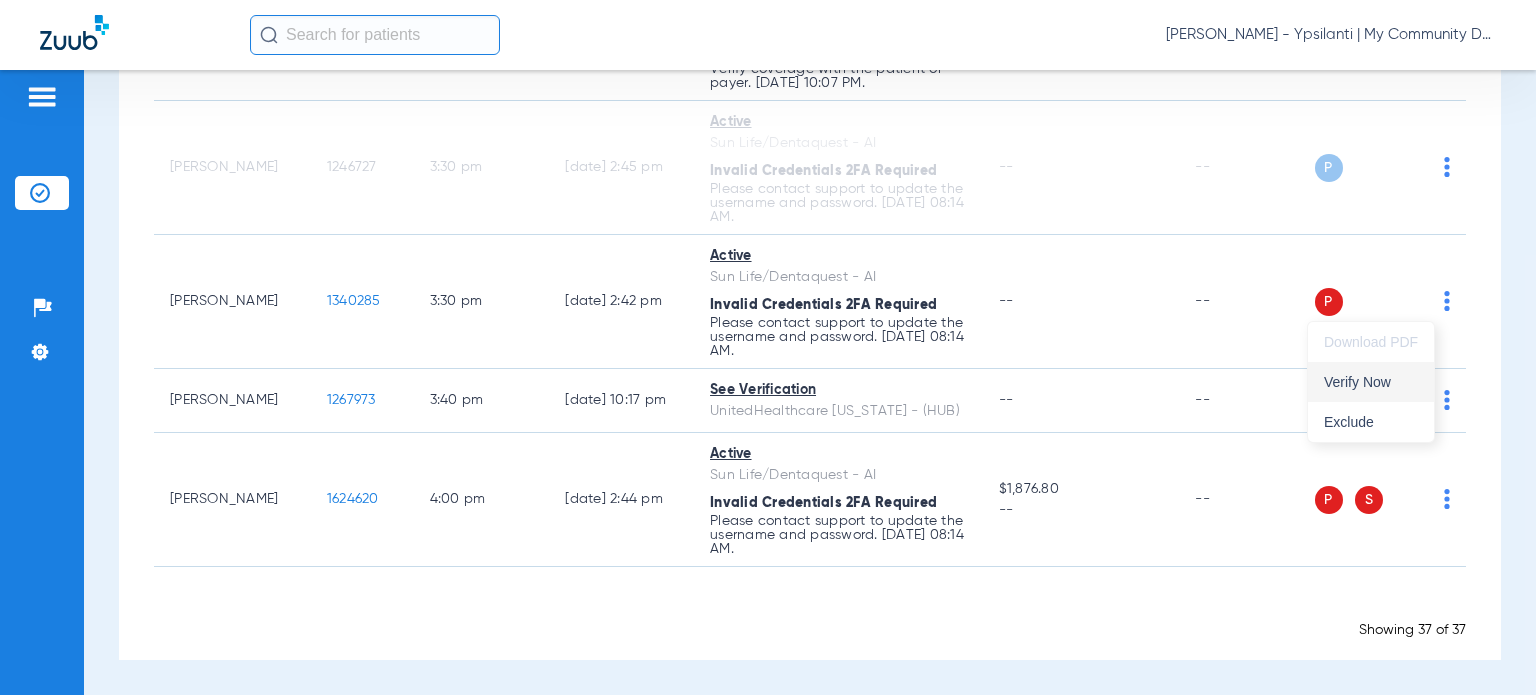 click on "Verify Now" at bounding box center [1371, 382] 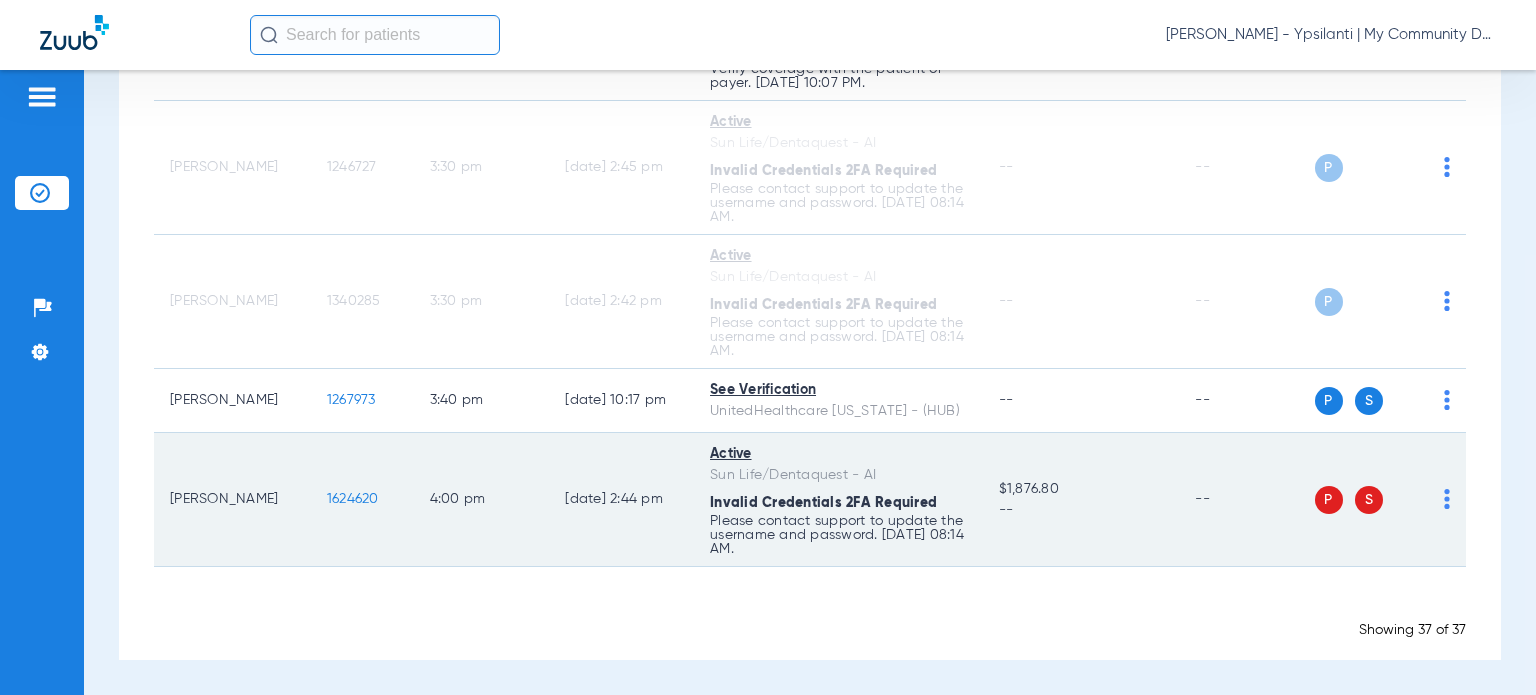 click 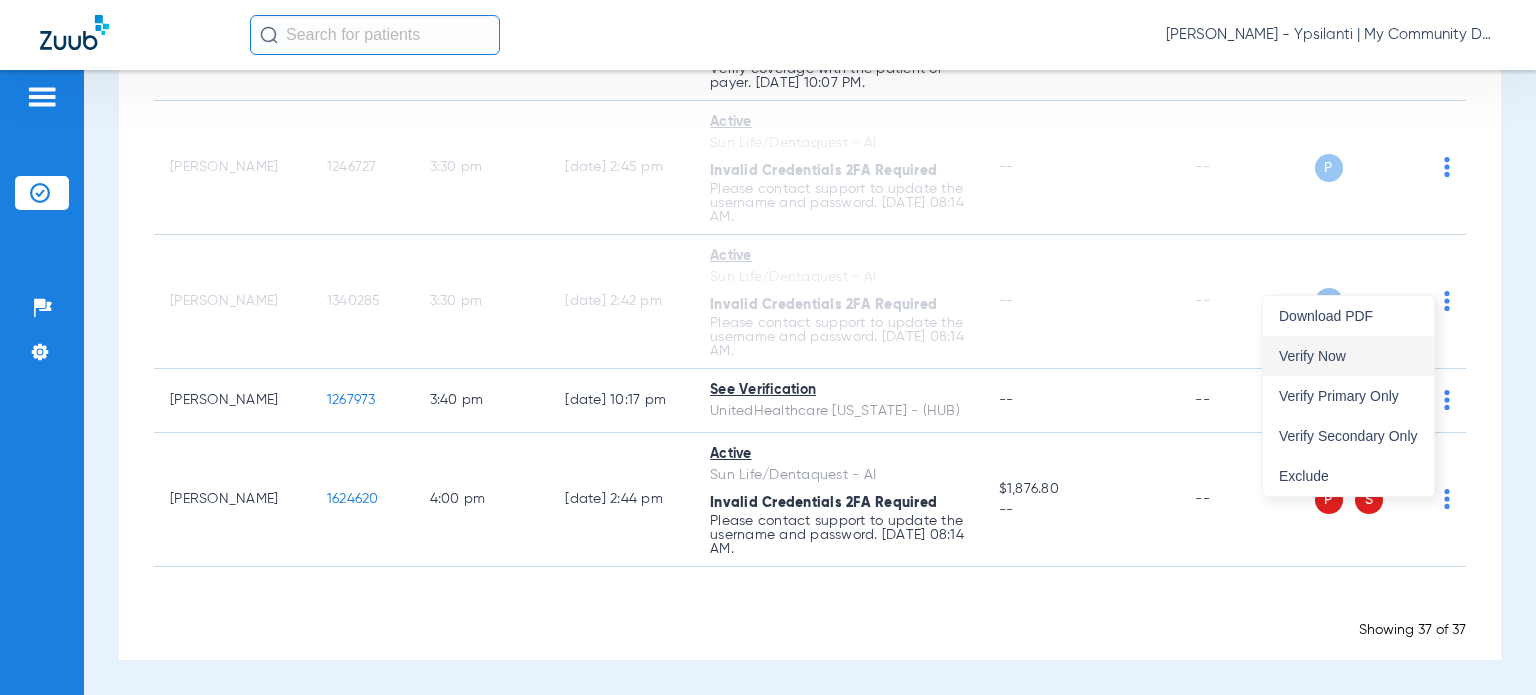 click on "Verify Now" at bounding box center [1348, 356] 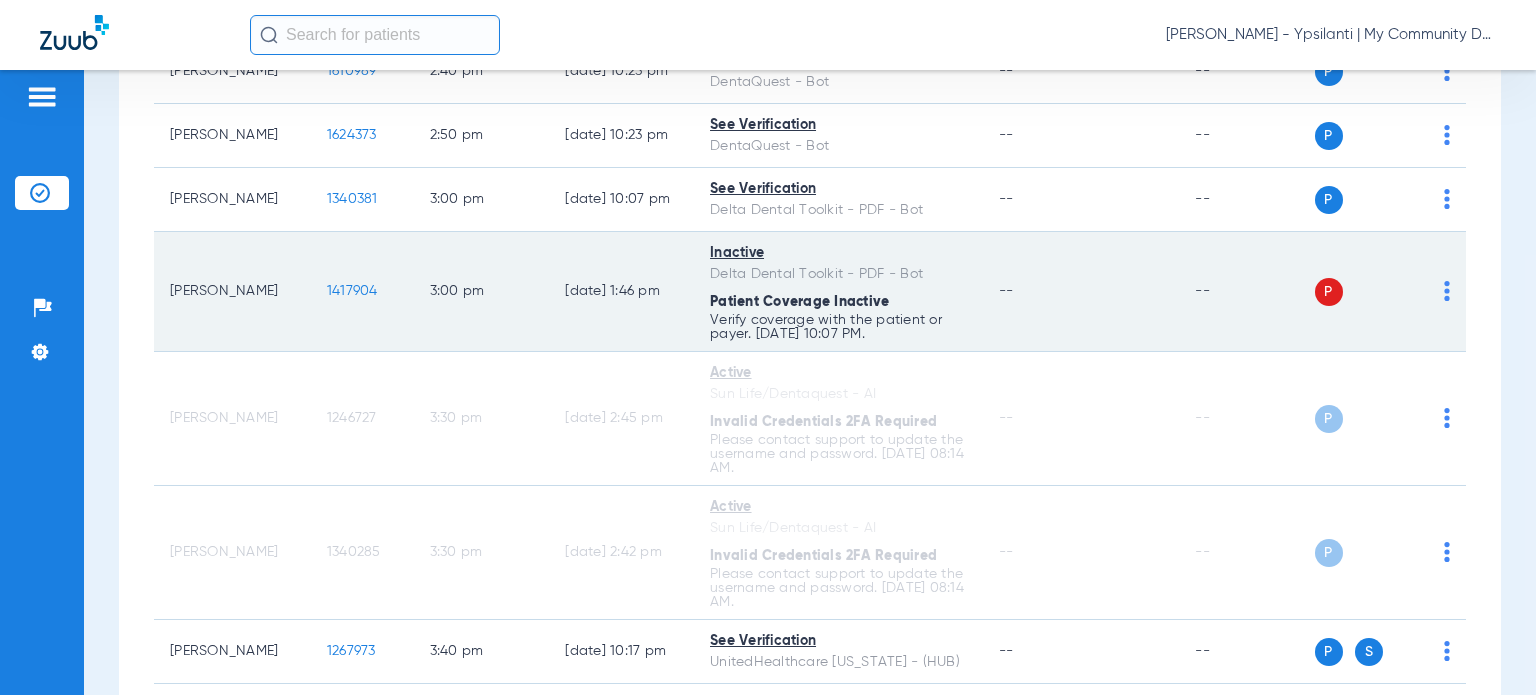 scroll, scrollTop: 2755, scrollLeft: 0, axis: vertical 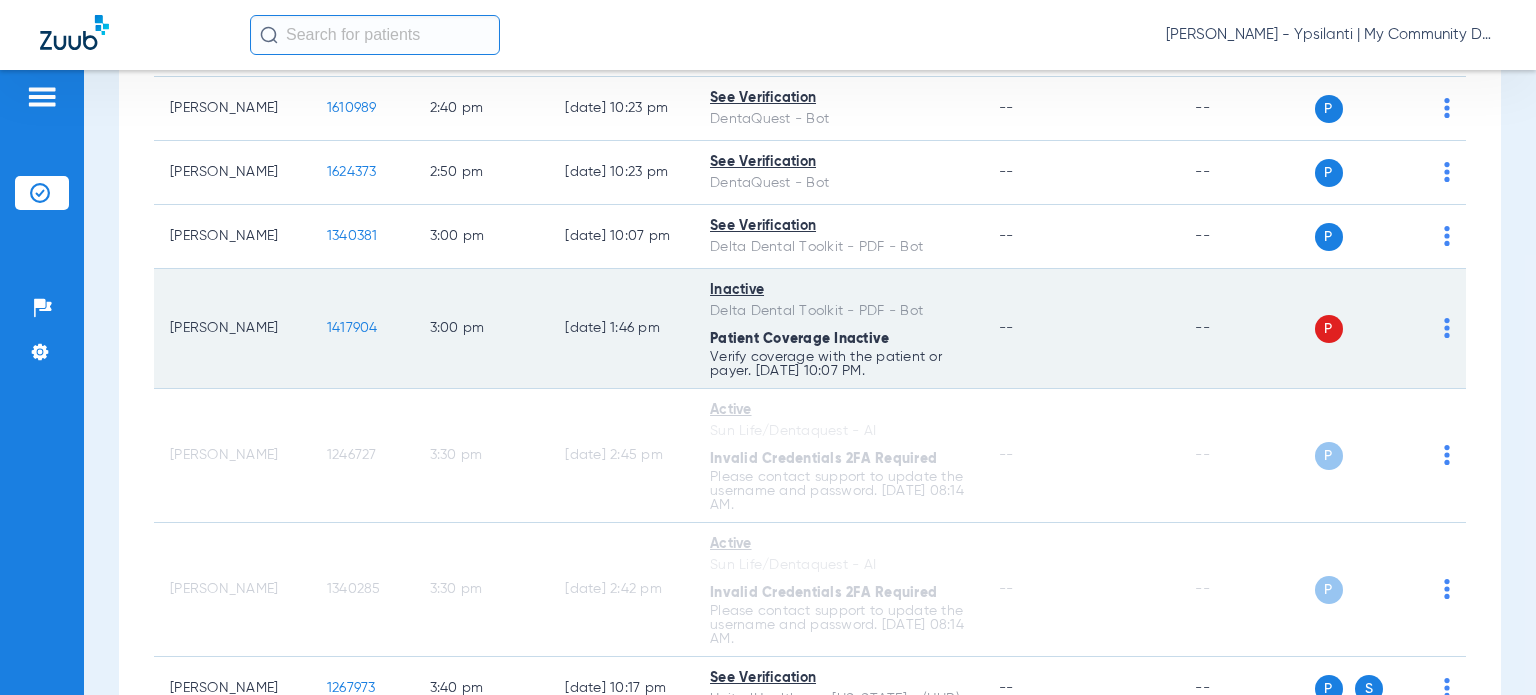 click on "P S" 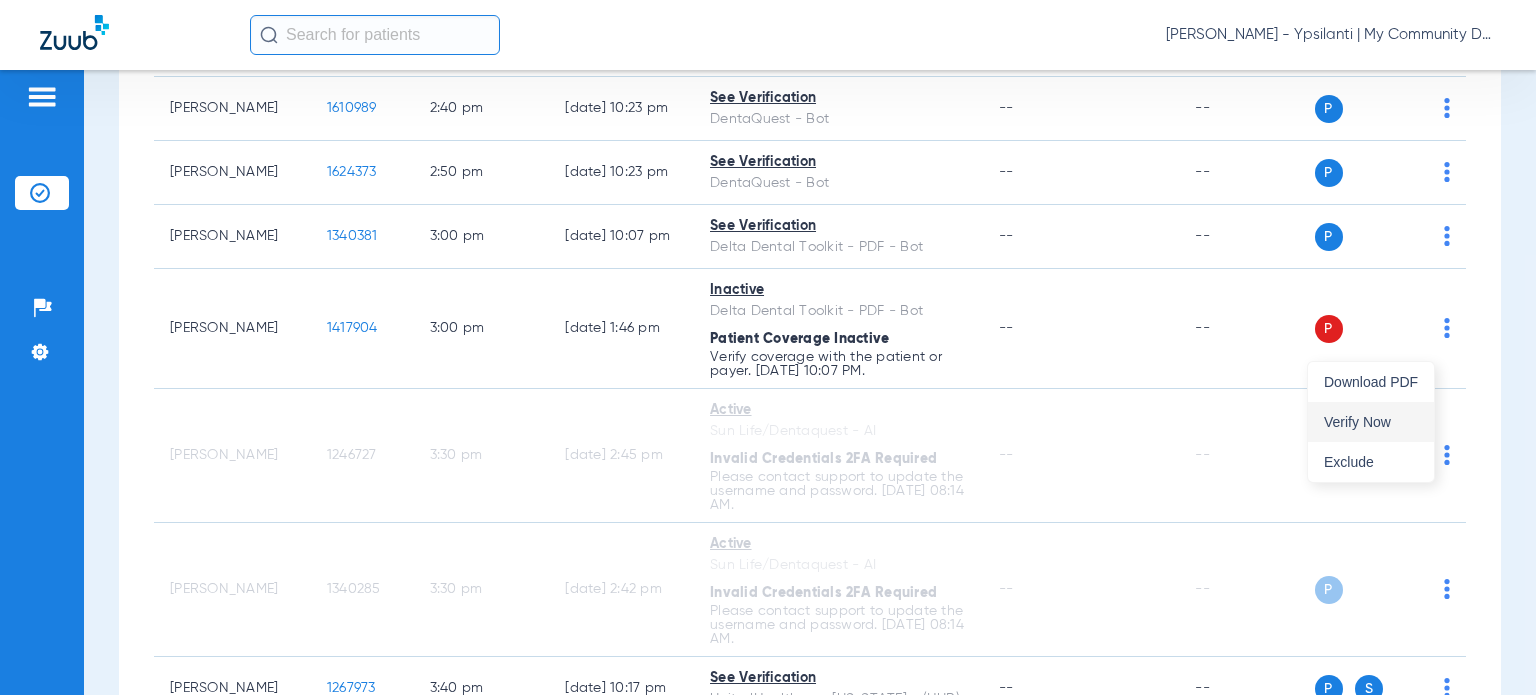 click on "Verify Now" at bounding box center (1371, 422) 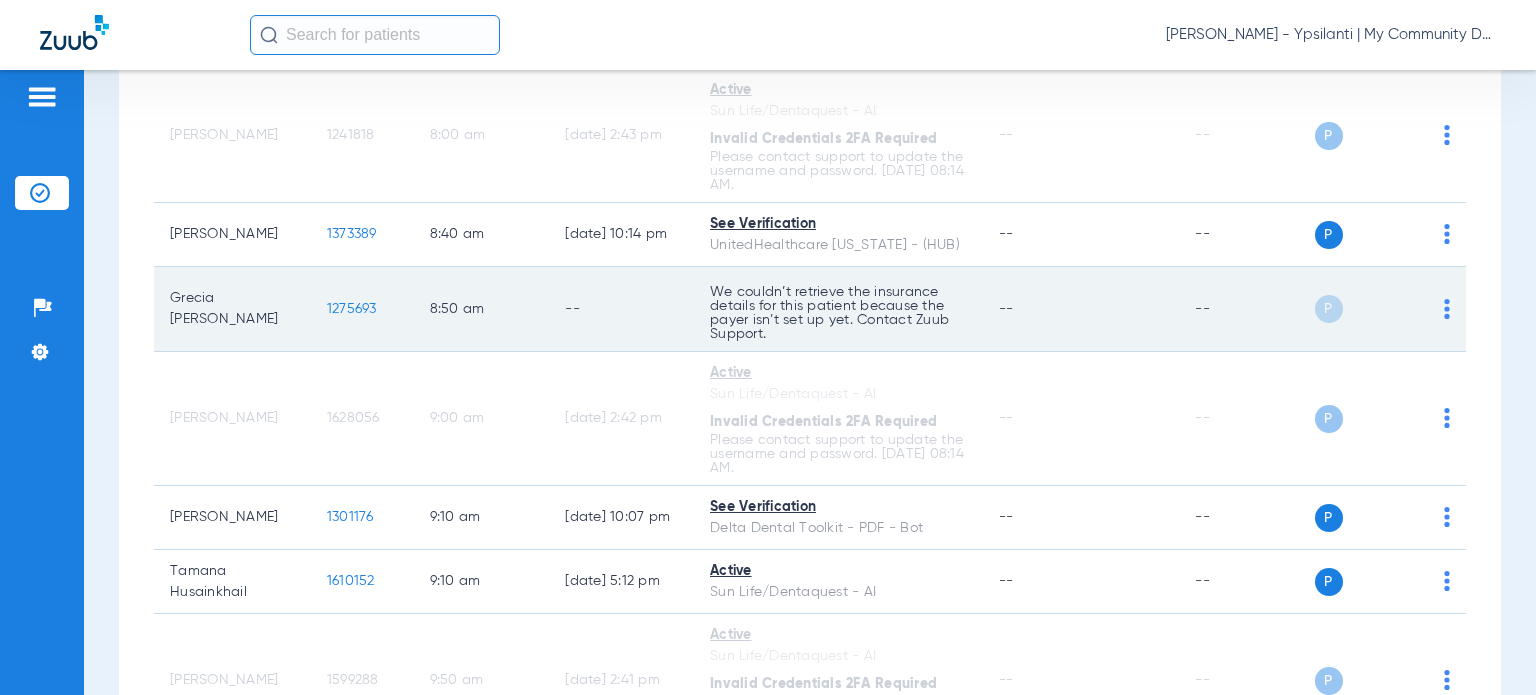scroll, scrollTop: 0, scrollLeft: 0, axis: both 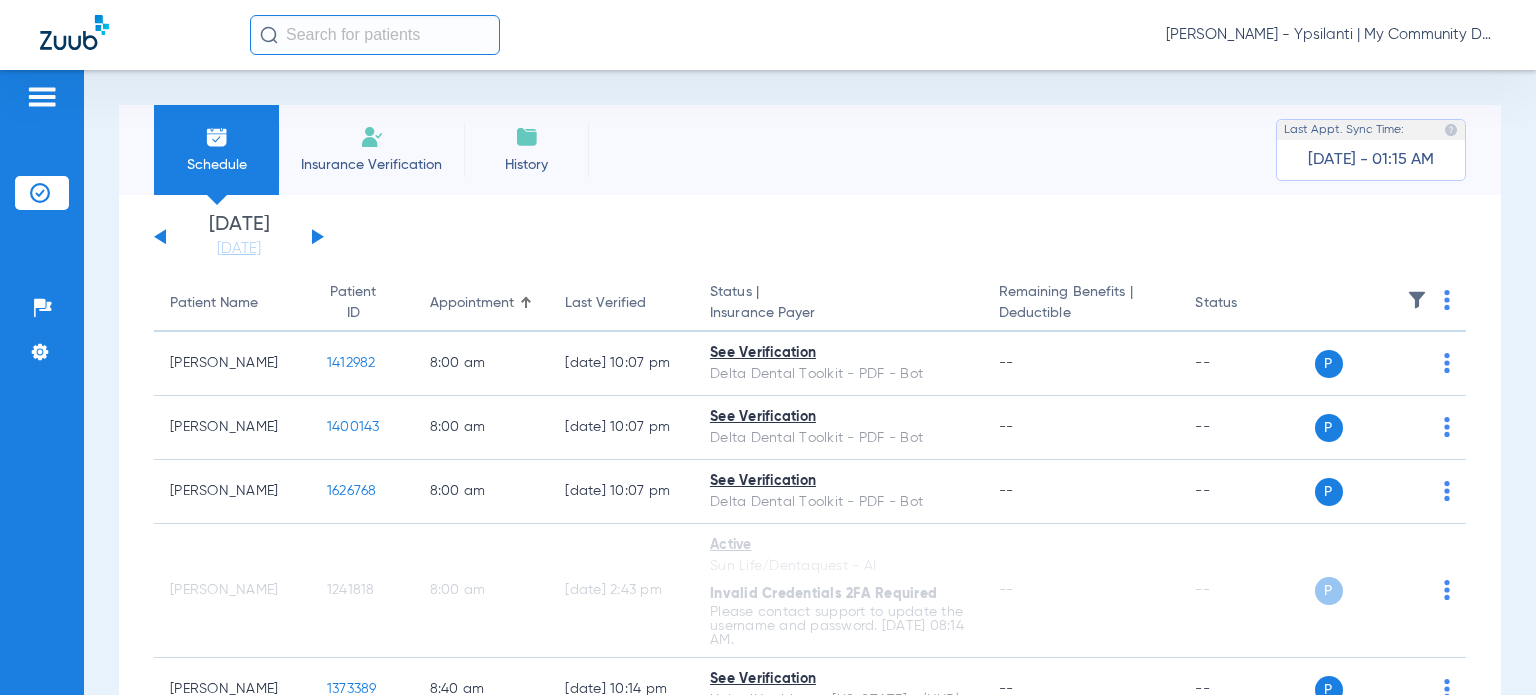 click 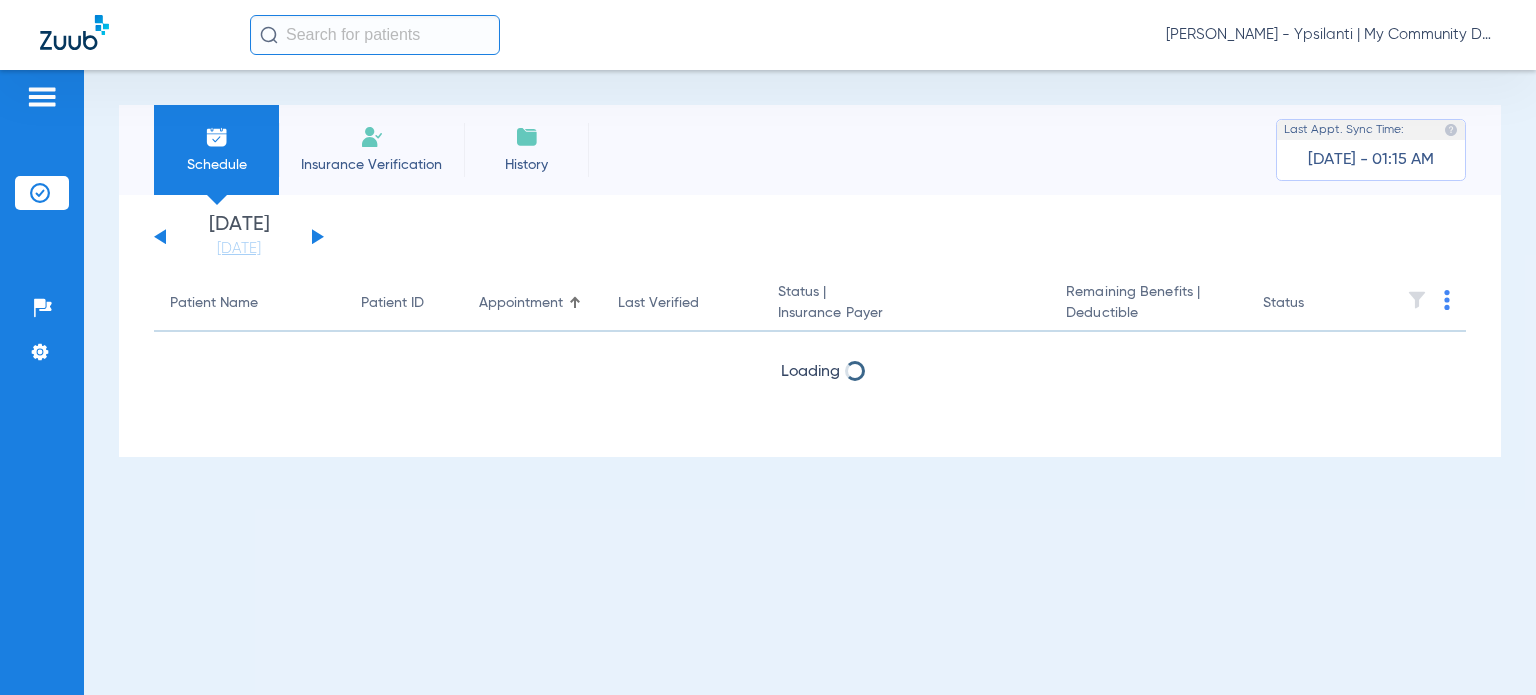 click 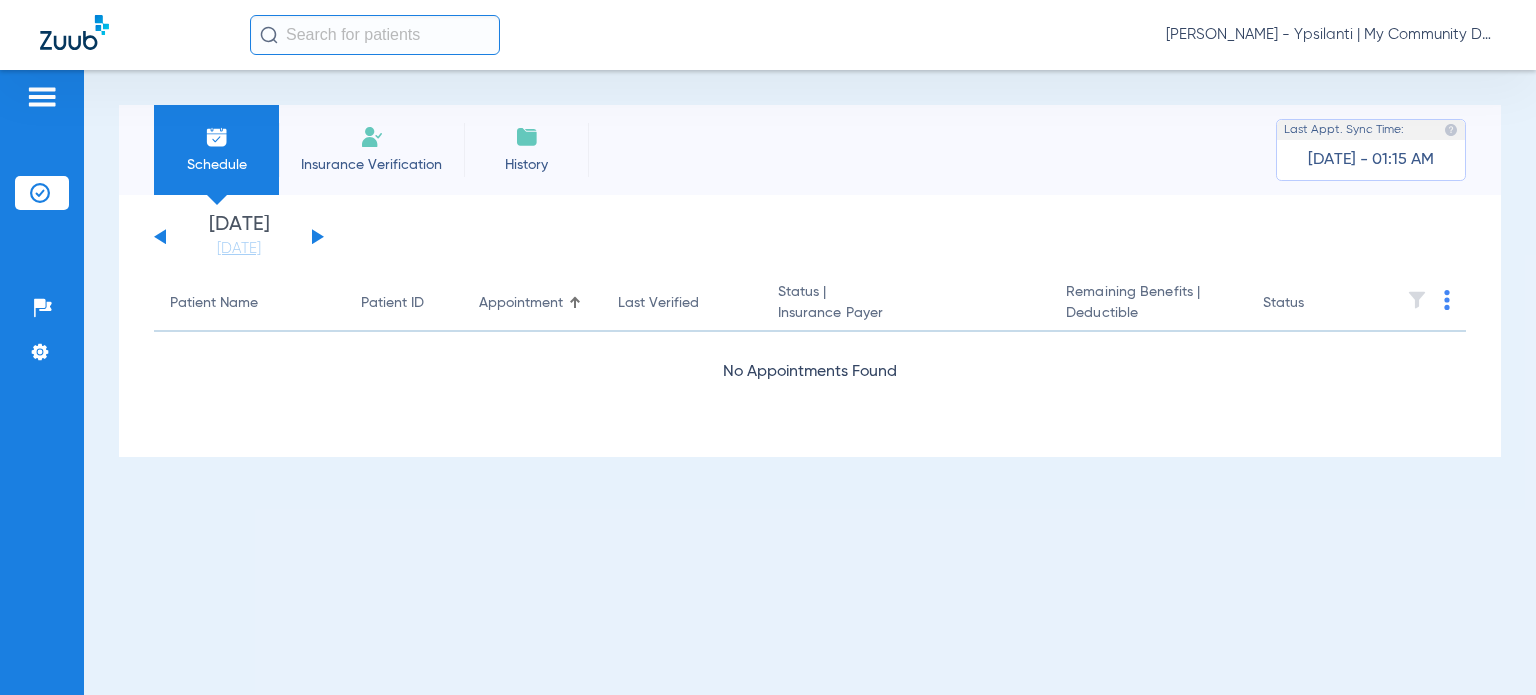 click 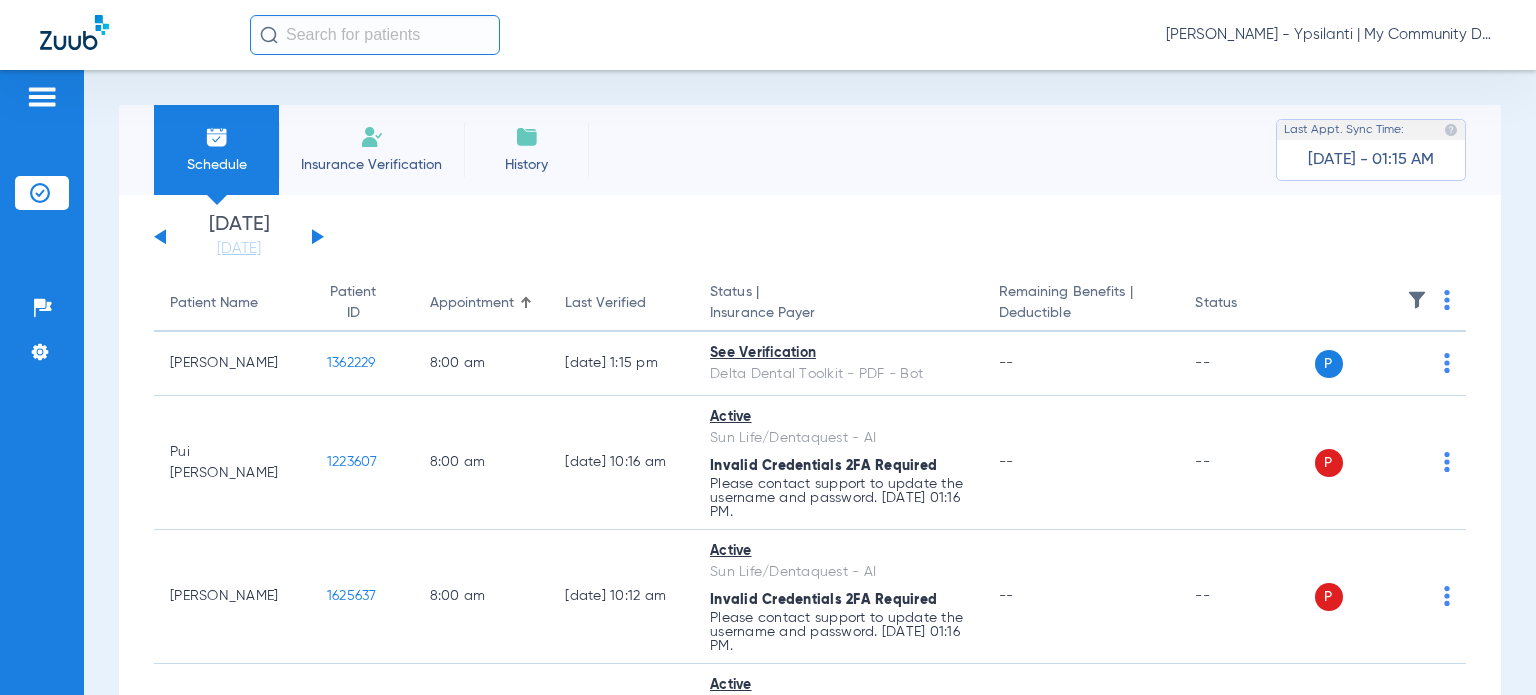 click 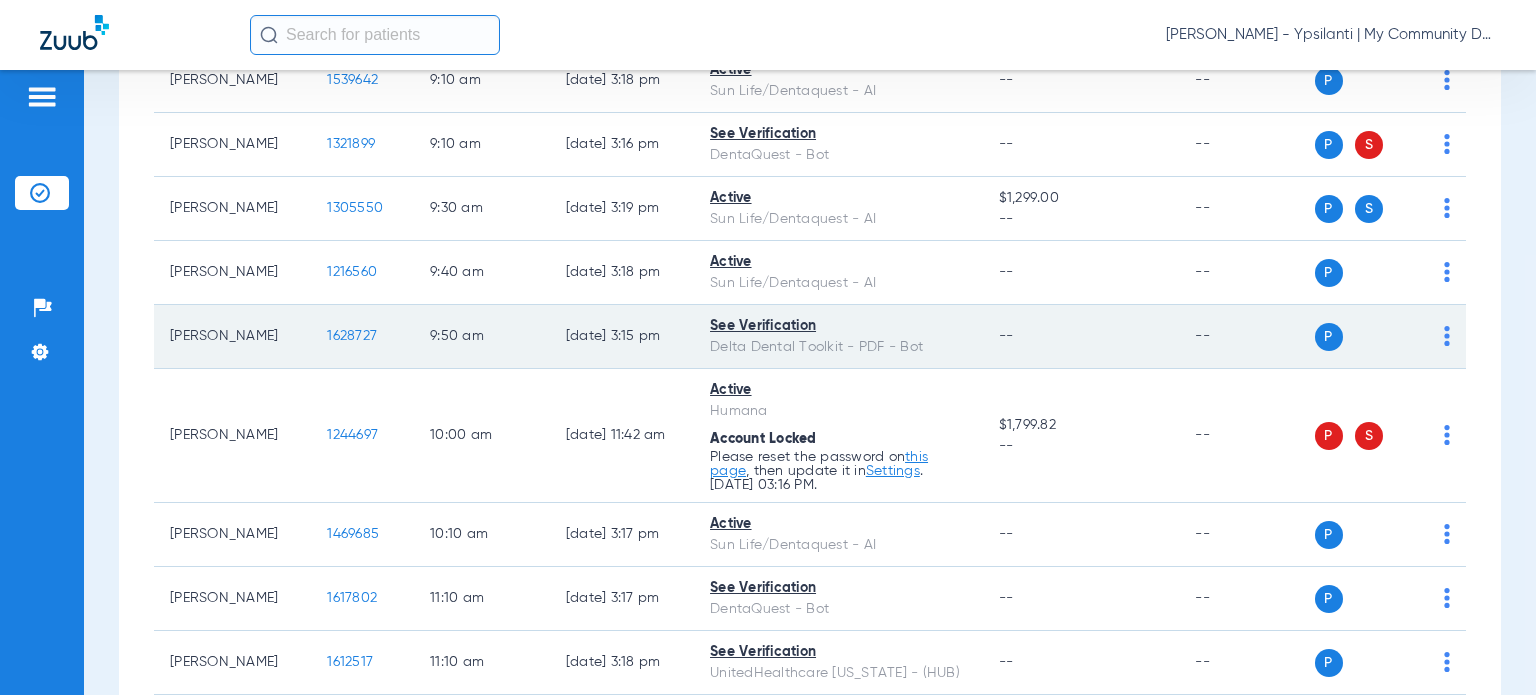 scroll, scrollTop: 1000, scrollLeft: 0, axis: vertical 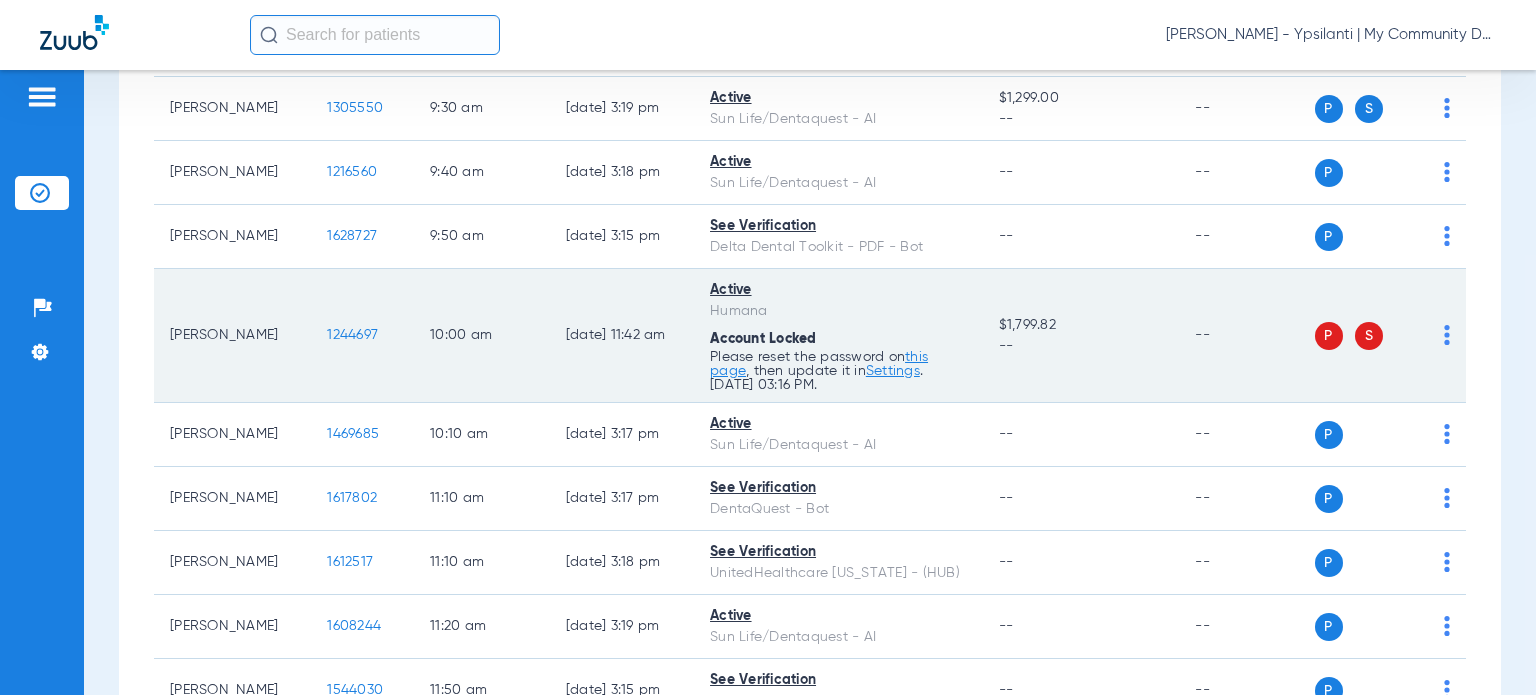 click 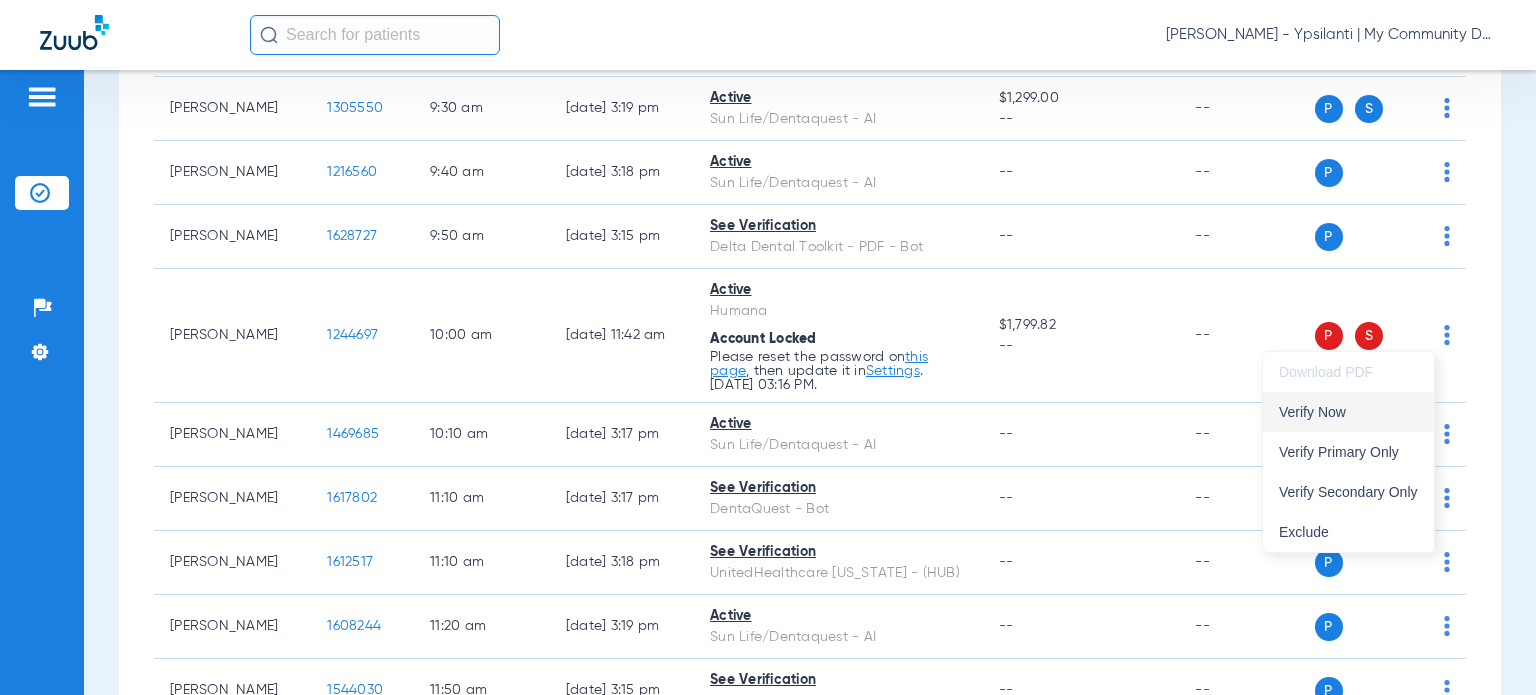 click on "Verify Now" at bounding box center (1348, 412) 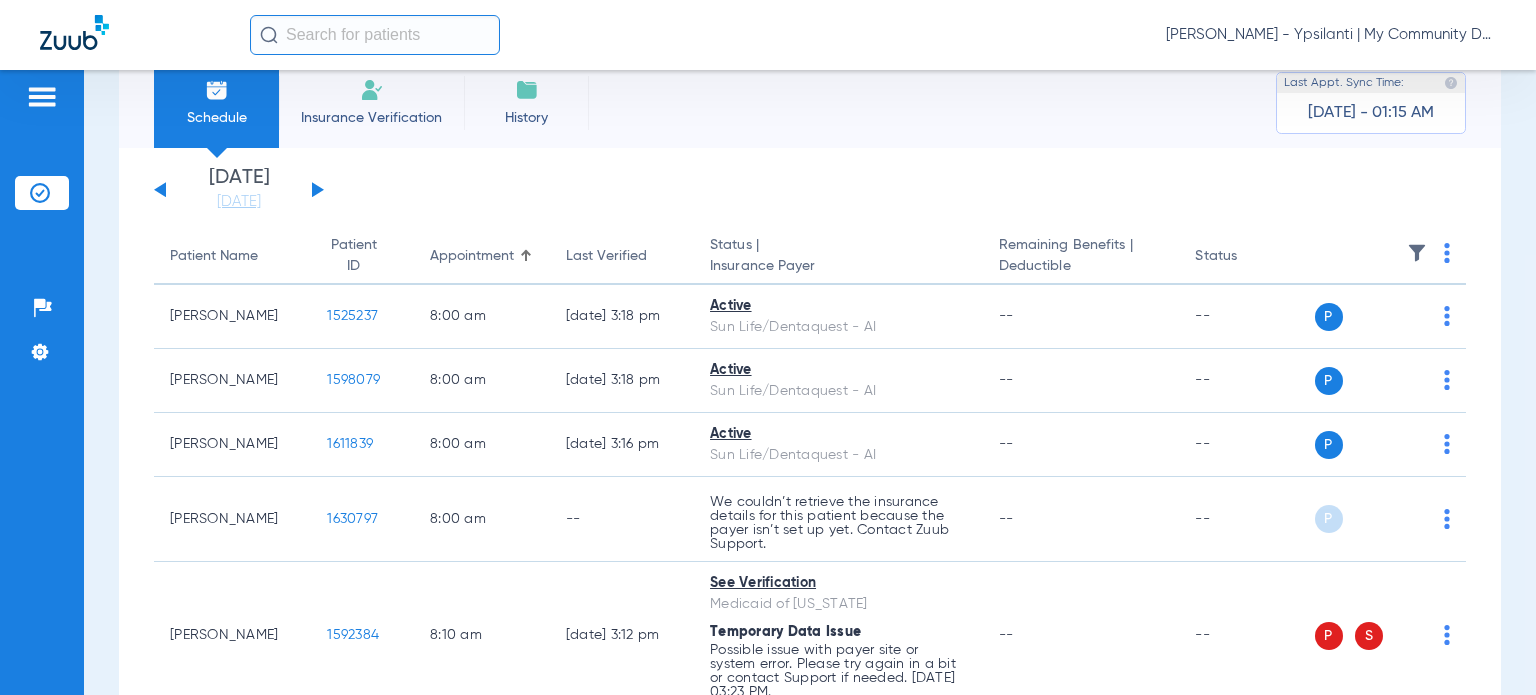 scroll, scrollTop: 0, scrollLeft: 0, axis: both 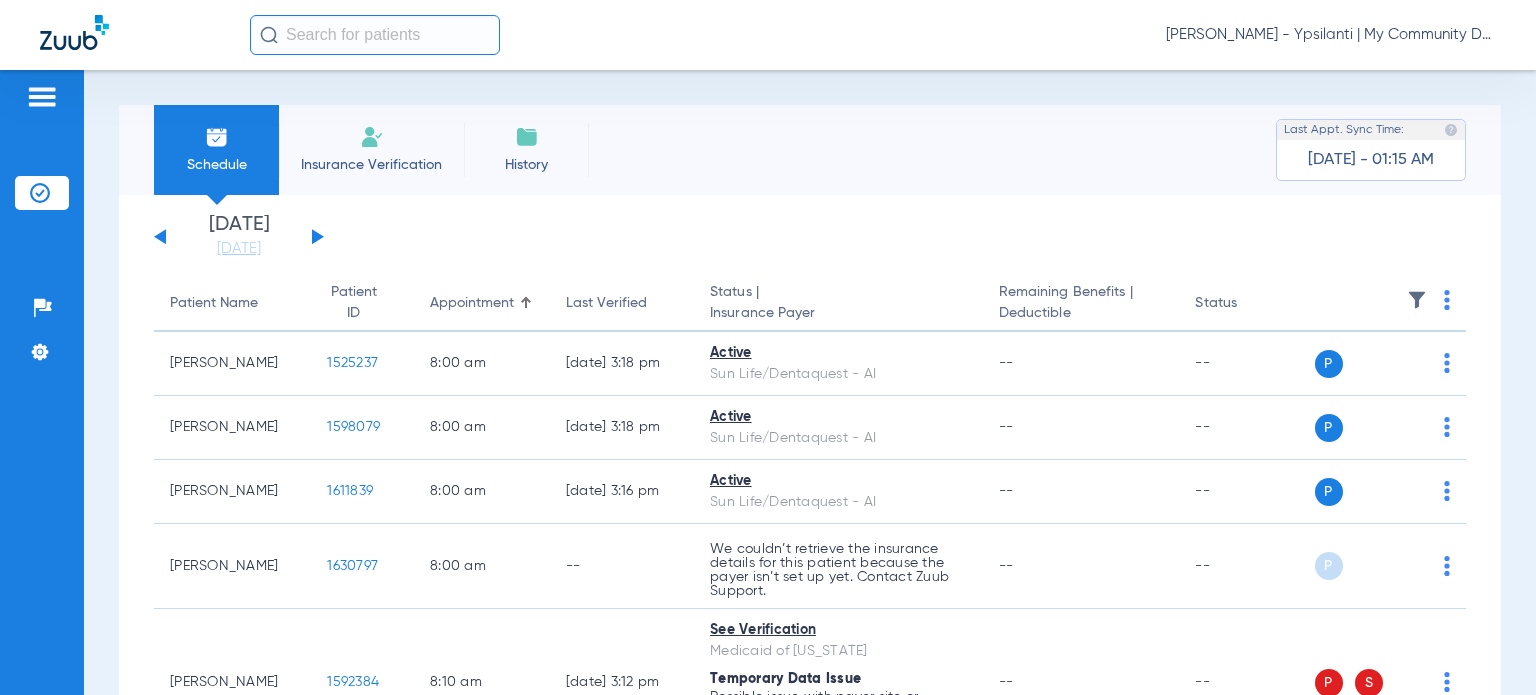 click 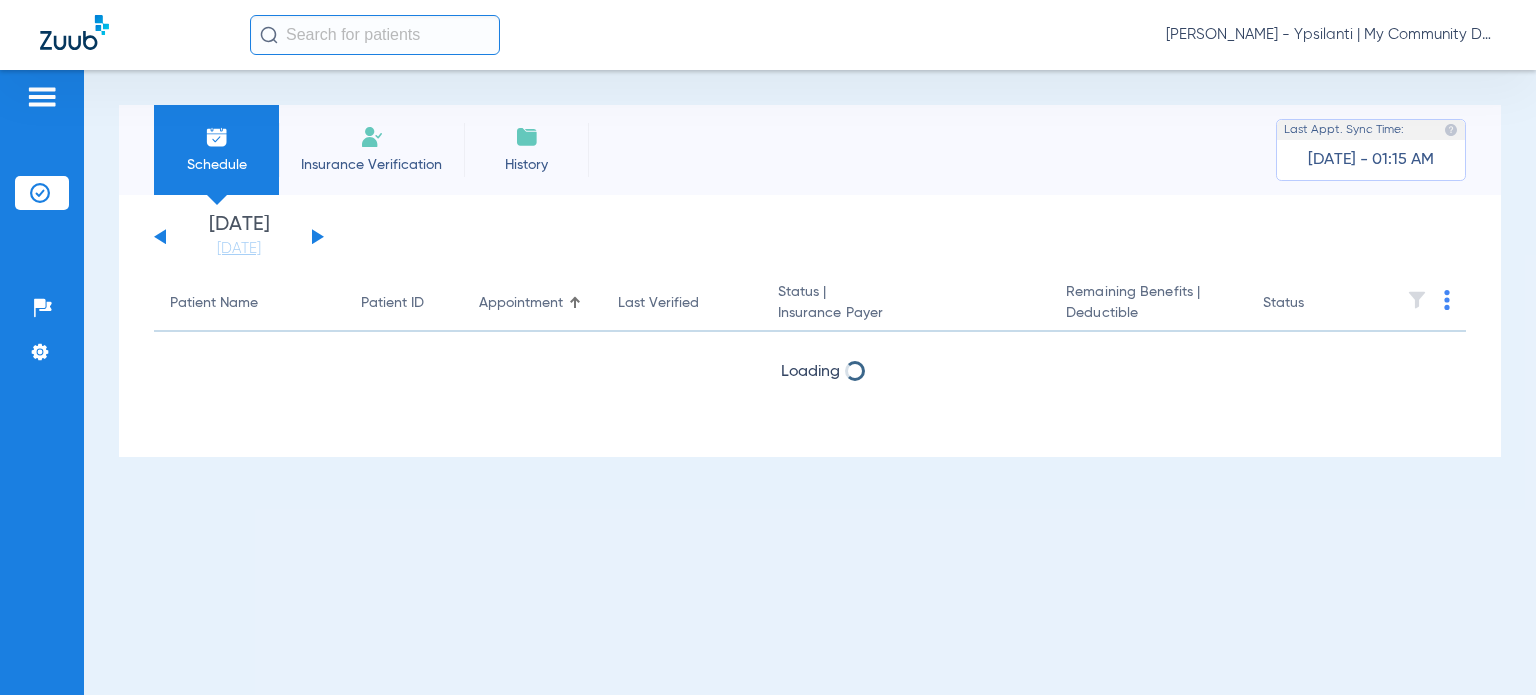 click 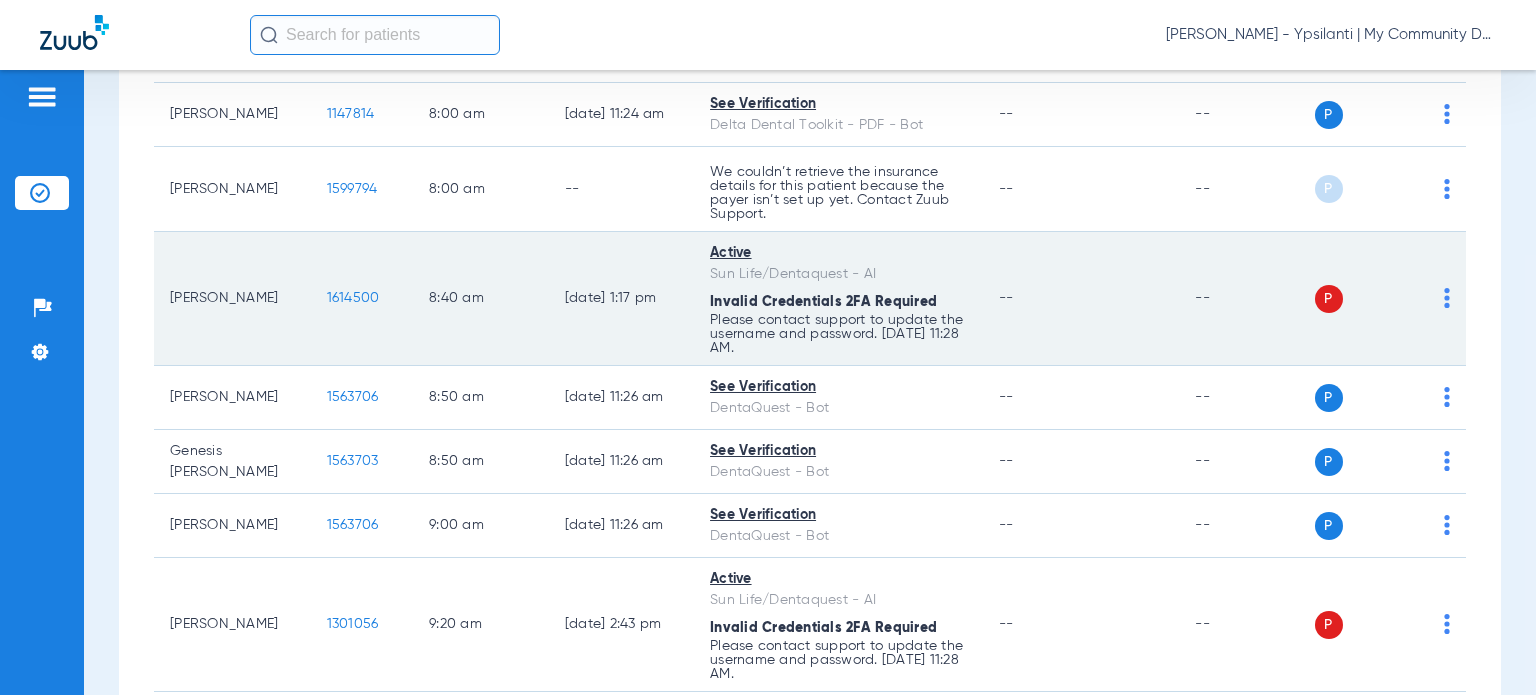 scroll, scrollTop: 400, scrollLeft: 0, axis: vertical 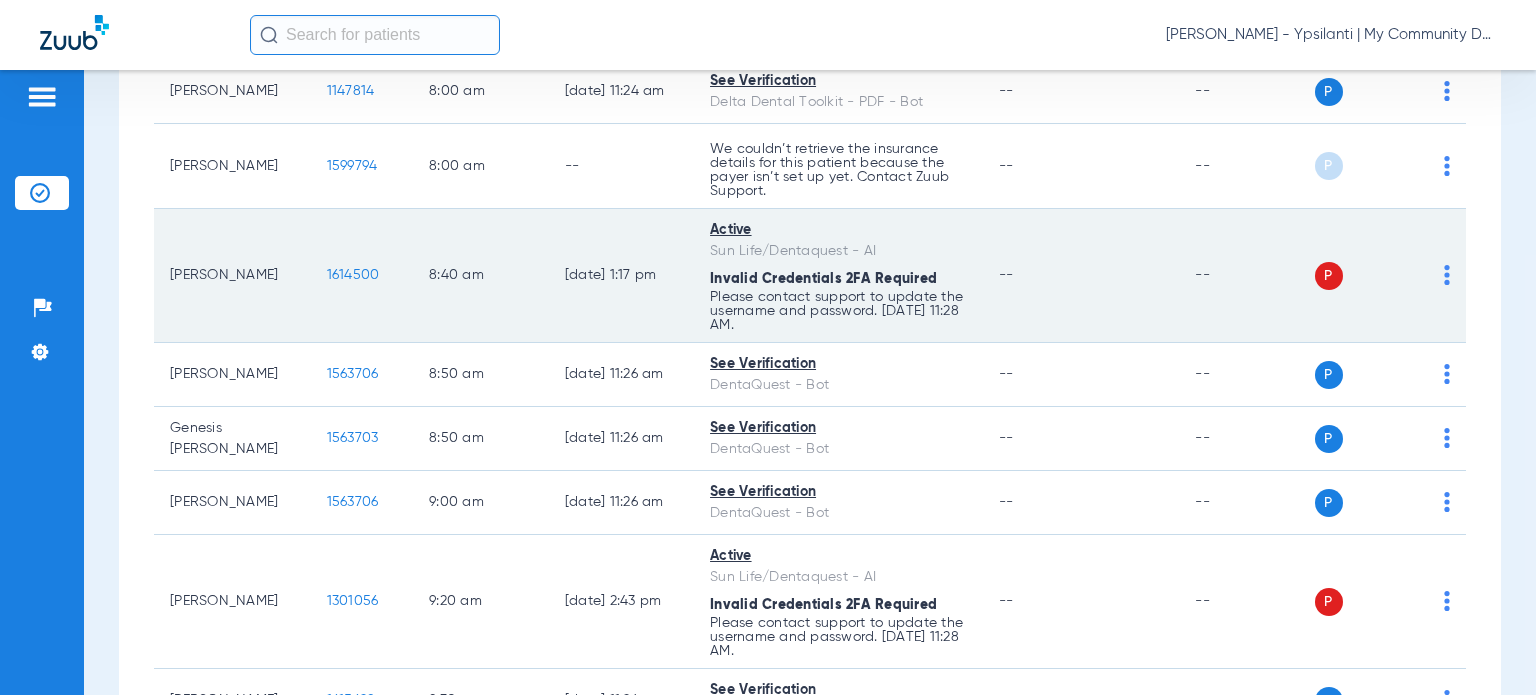 click on "P S" 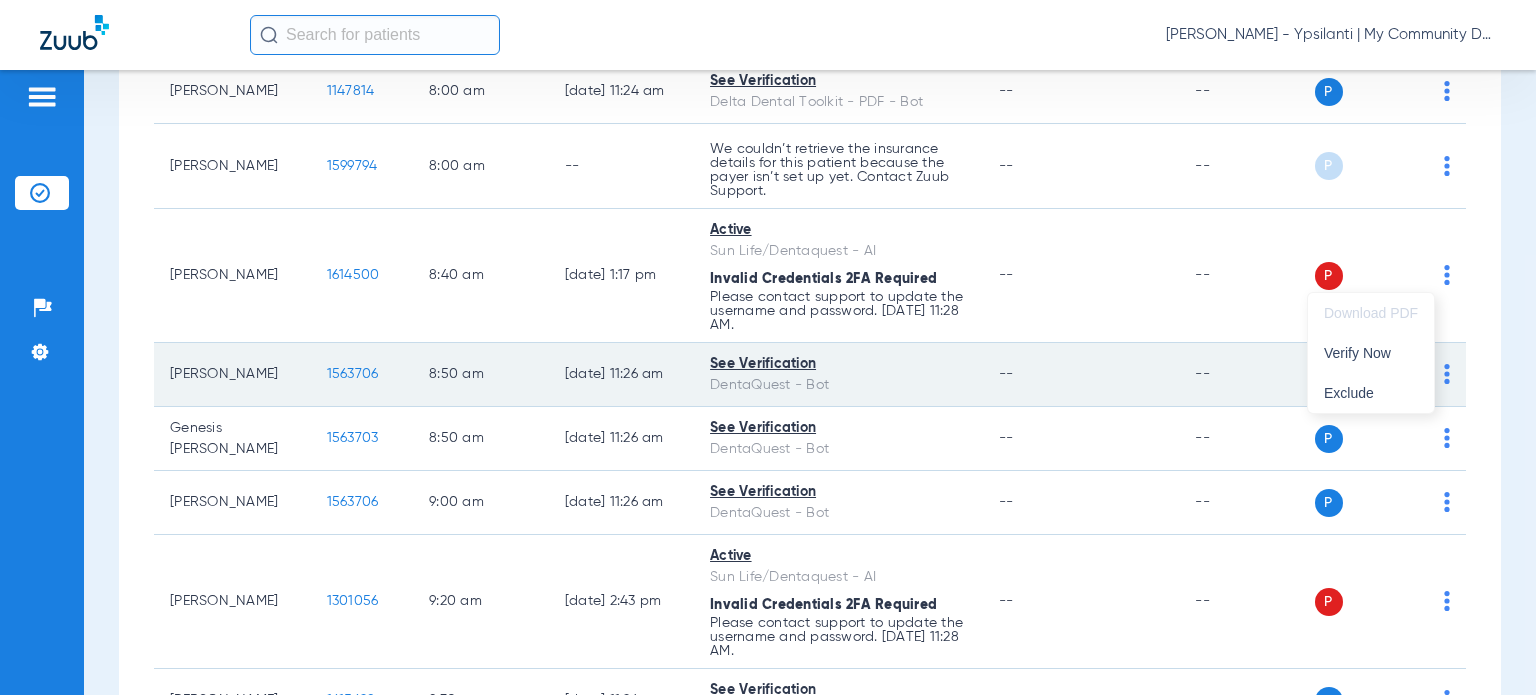 click on "Verify Now" at bounding box center [1371, 353] 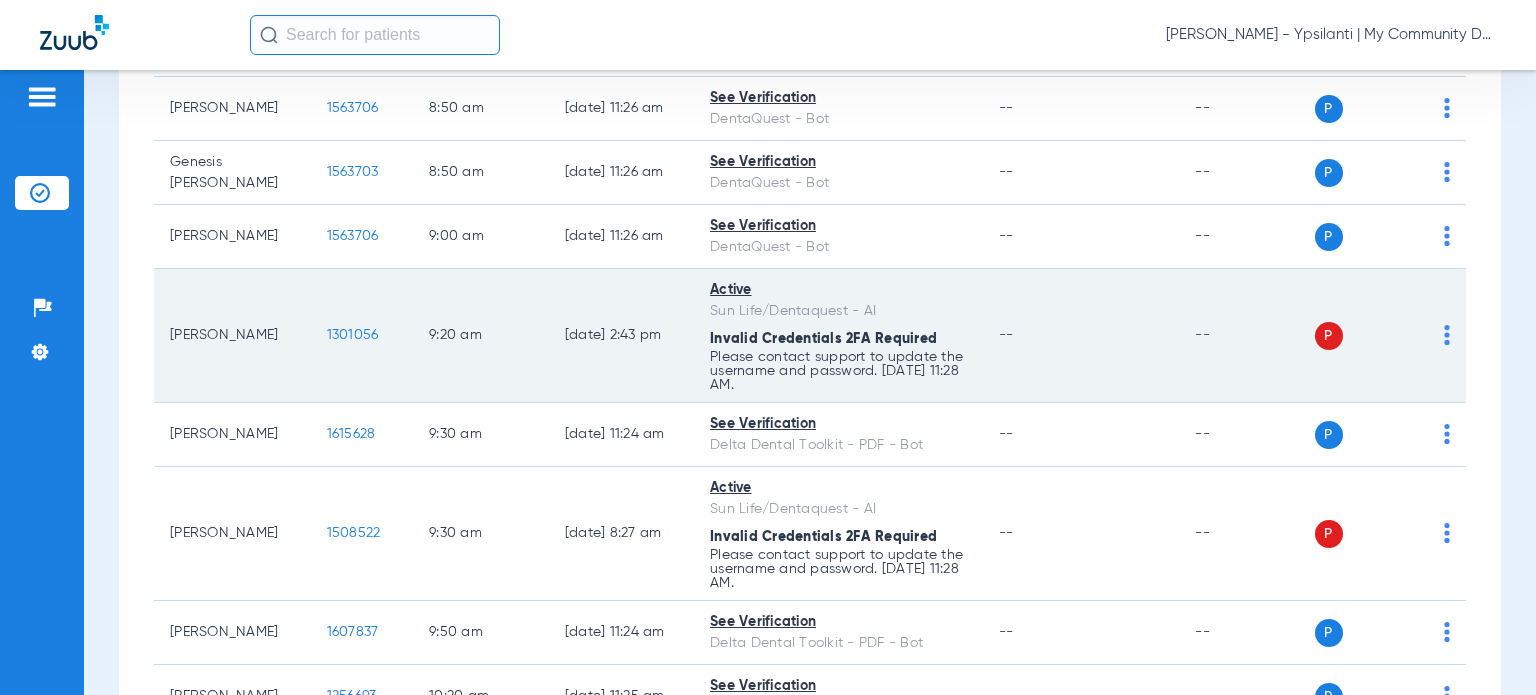 scroll, scrollTop: 700, scrollLeft: 0, axis: vertical 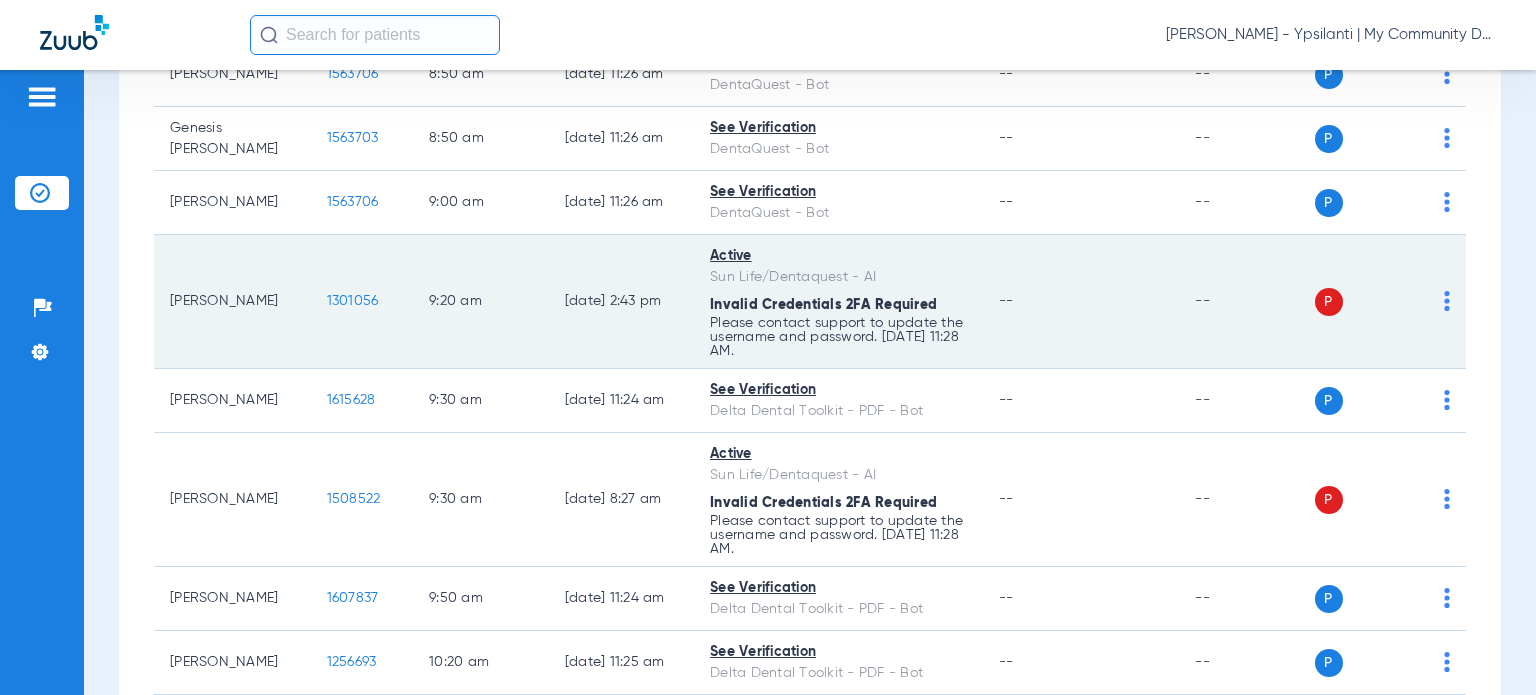 click 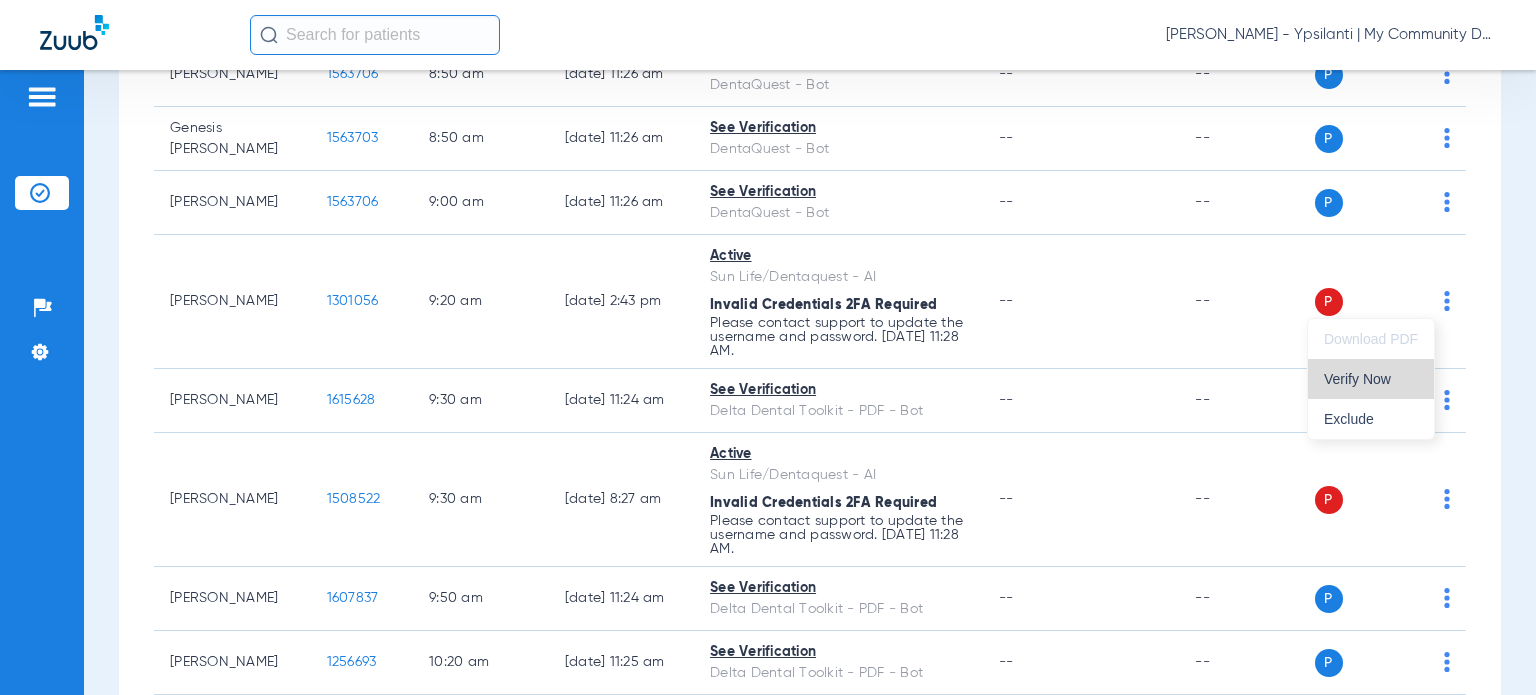 click on "Verify Now" at bounding box center (1371, 379) 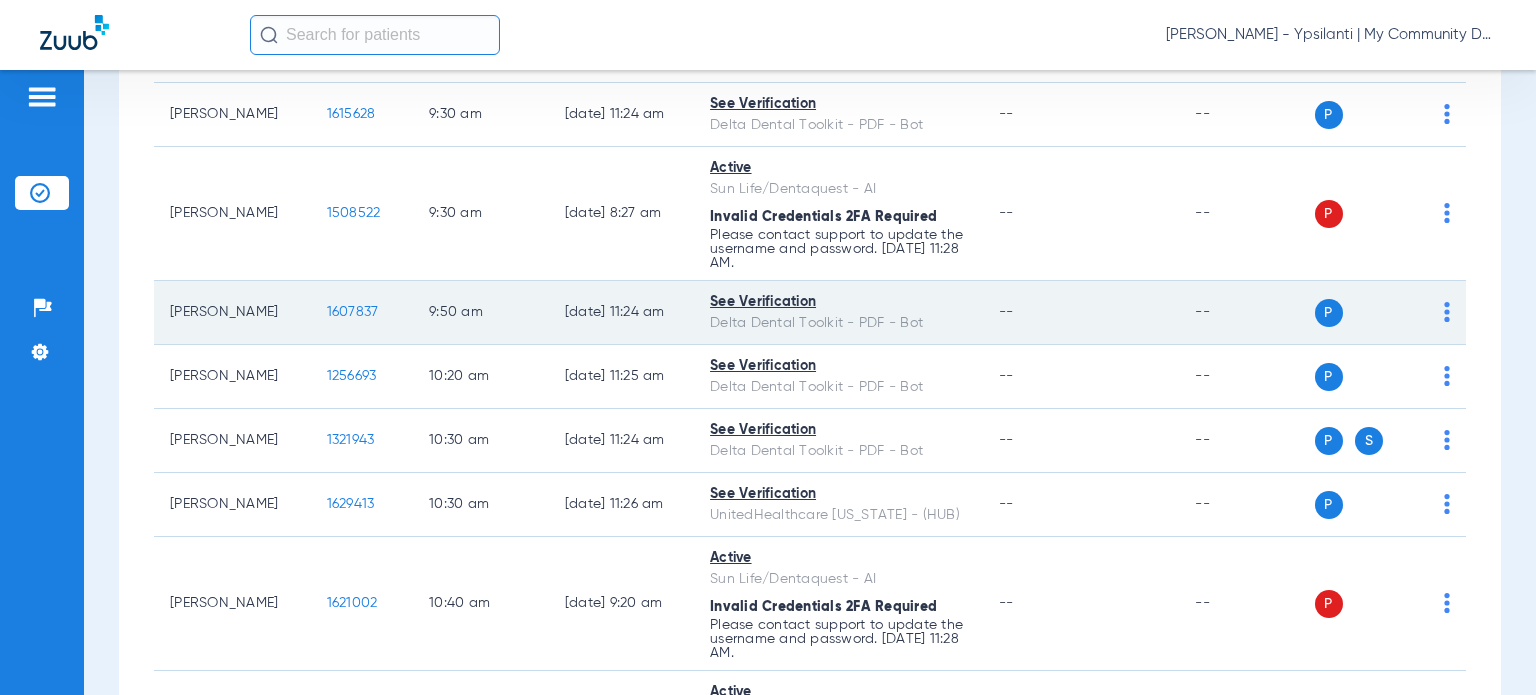 scroll, scrollTop: 1000, scrollLeft: 0, axis: vertical 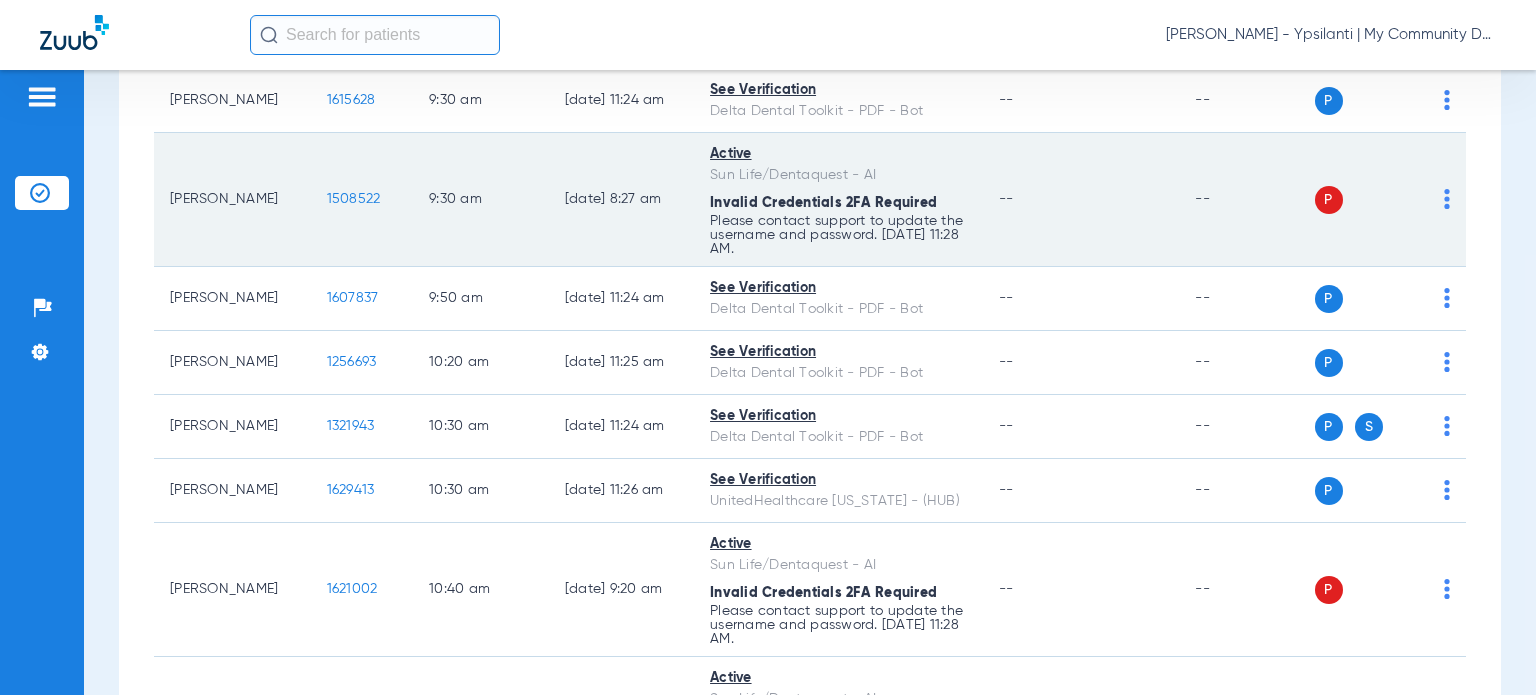 click 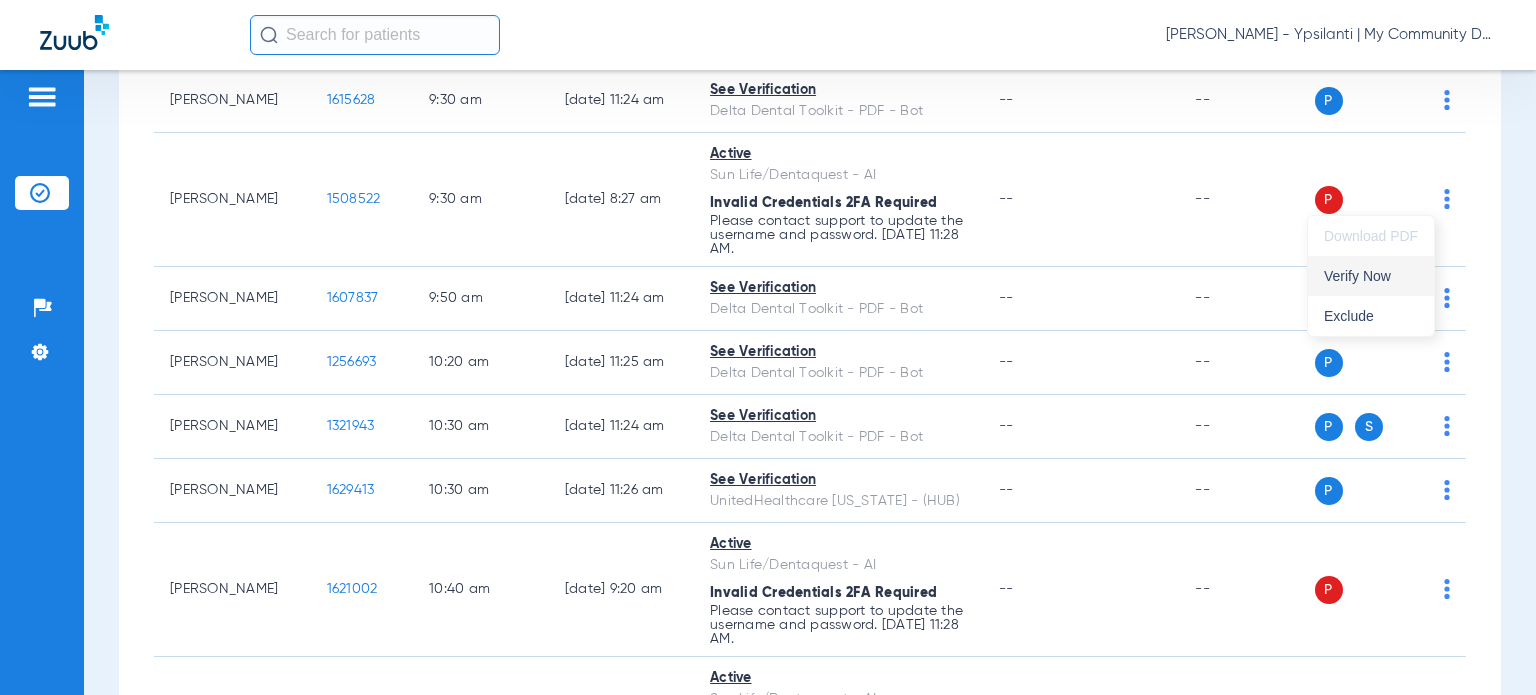 click on "Verify Now" at bounding box center (1371, 276) 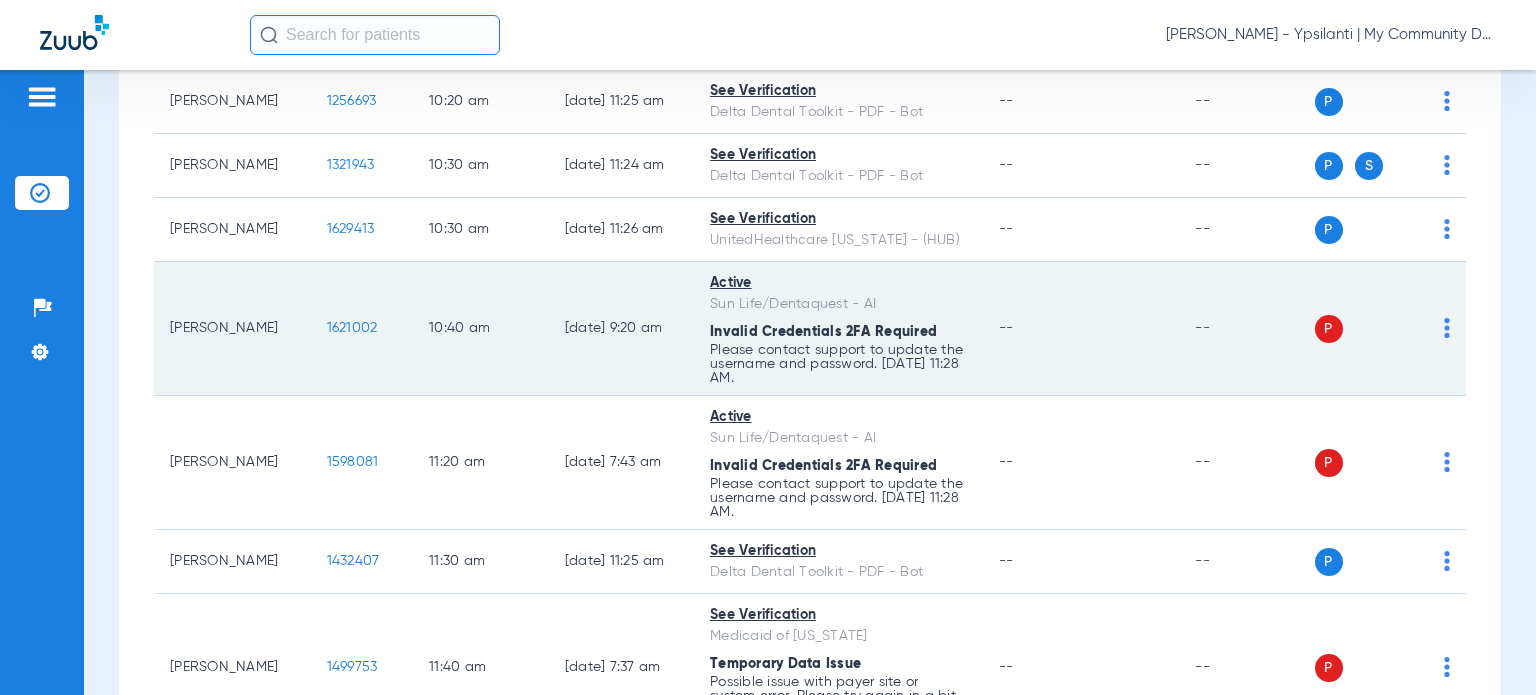 scroll, scrollTop: 1300, scrollLeft: 0, axis: vertical 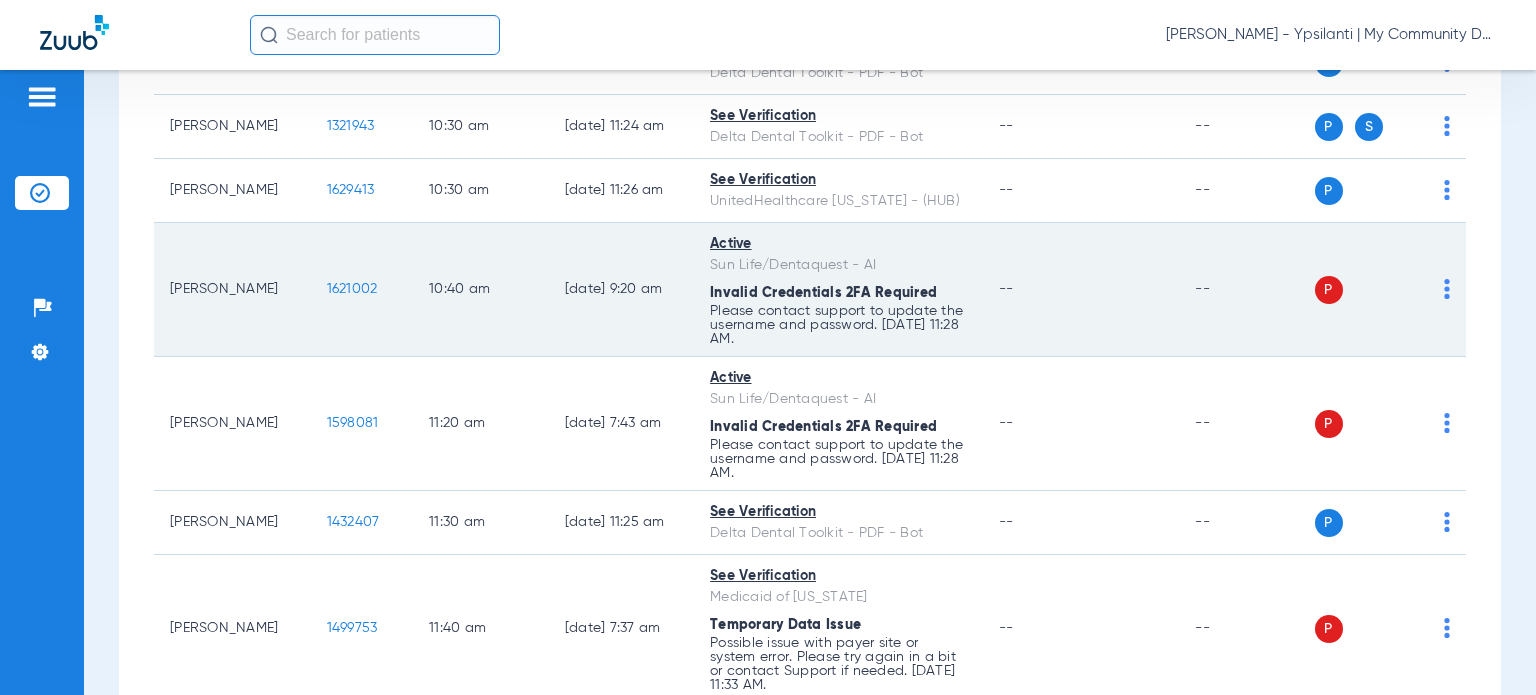 click on "P S" 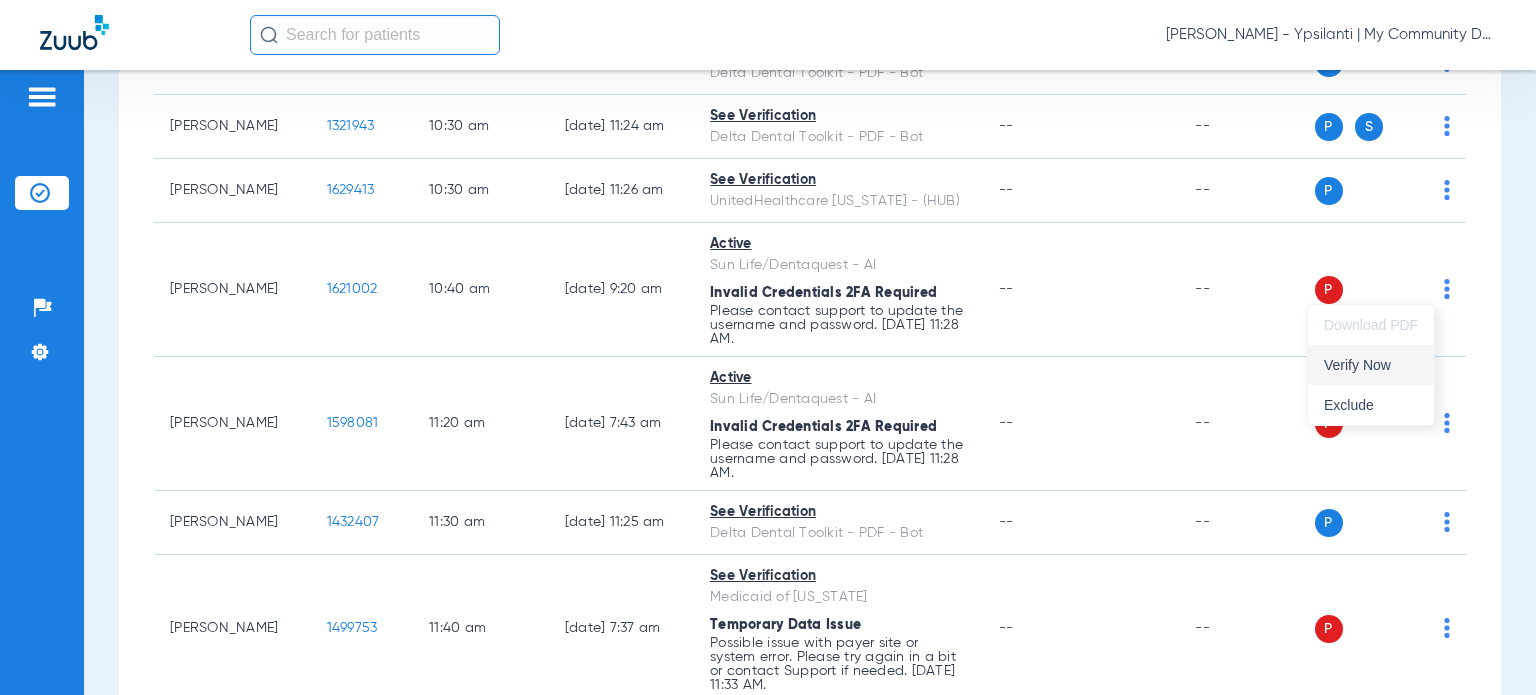 click on "Verify Now" at bounding box center (1371, 365) 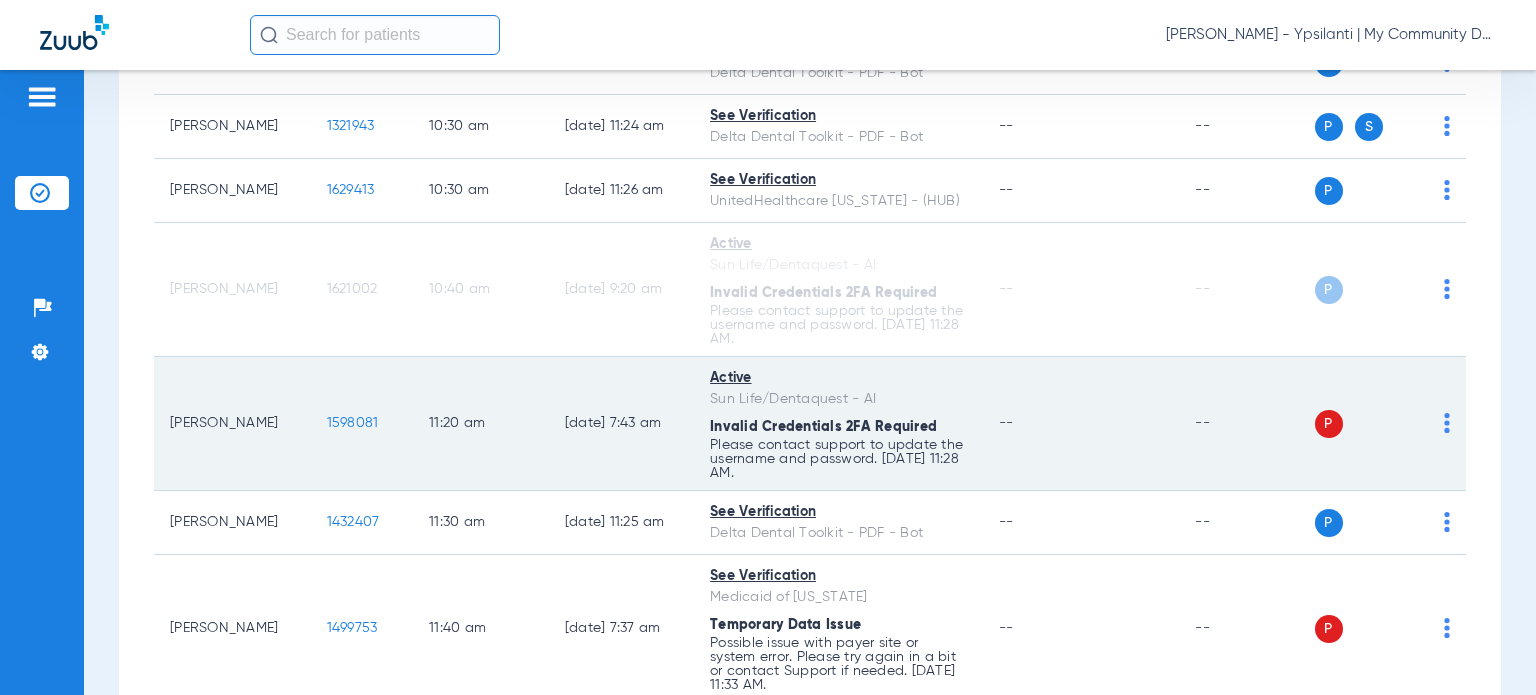 click 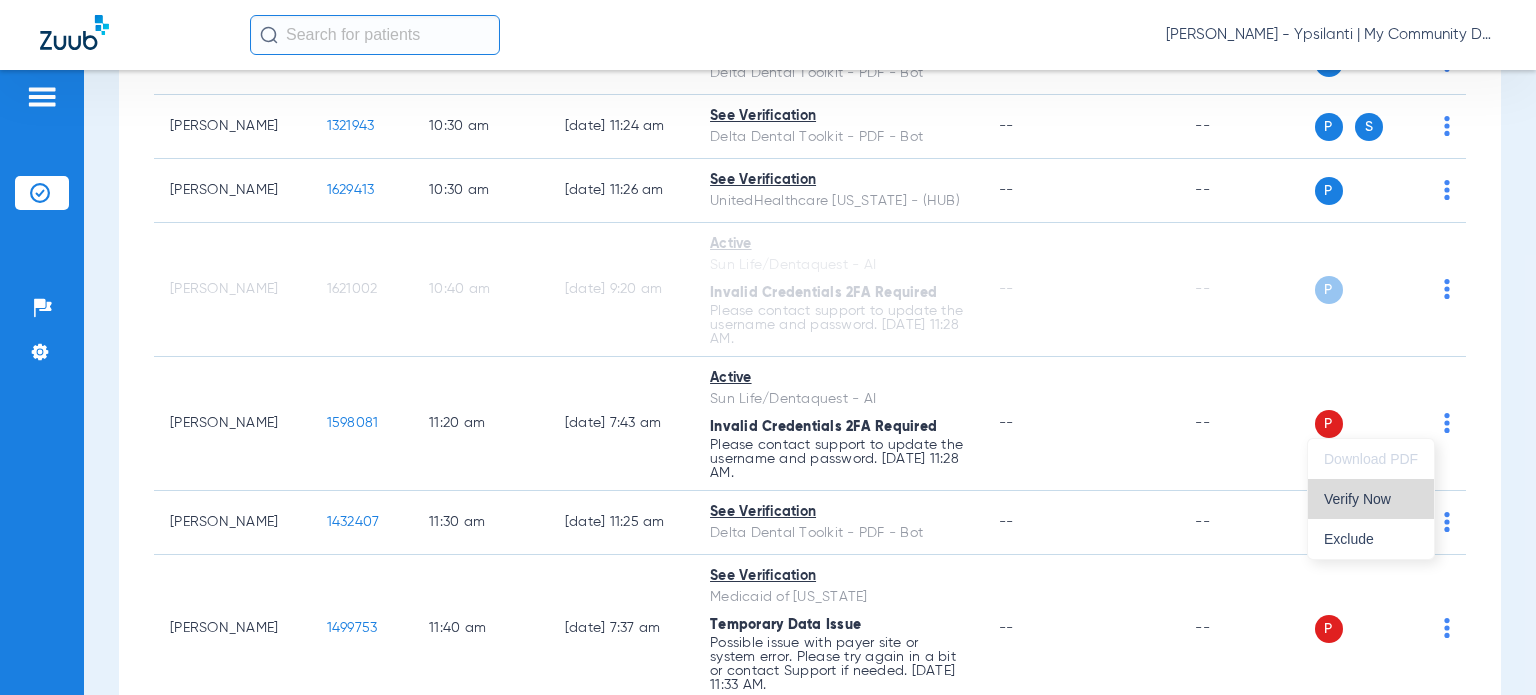 click on "Verify Now" at bounding box center [1371, 499] 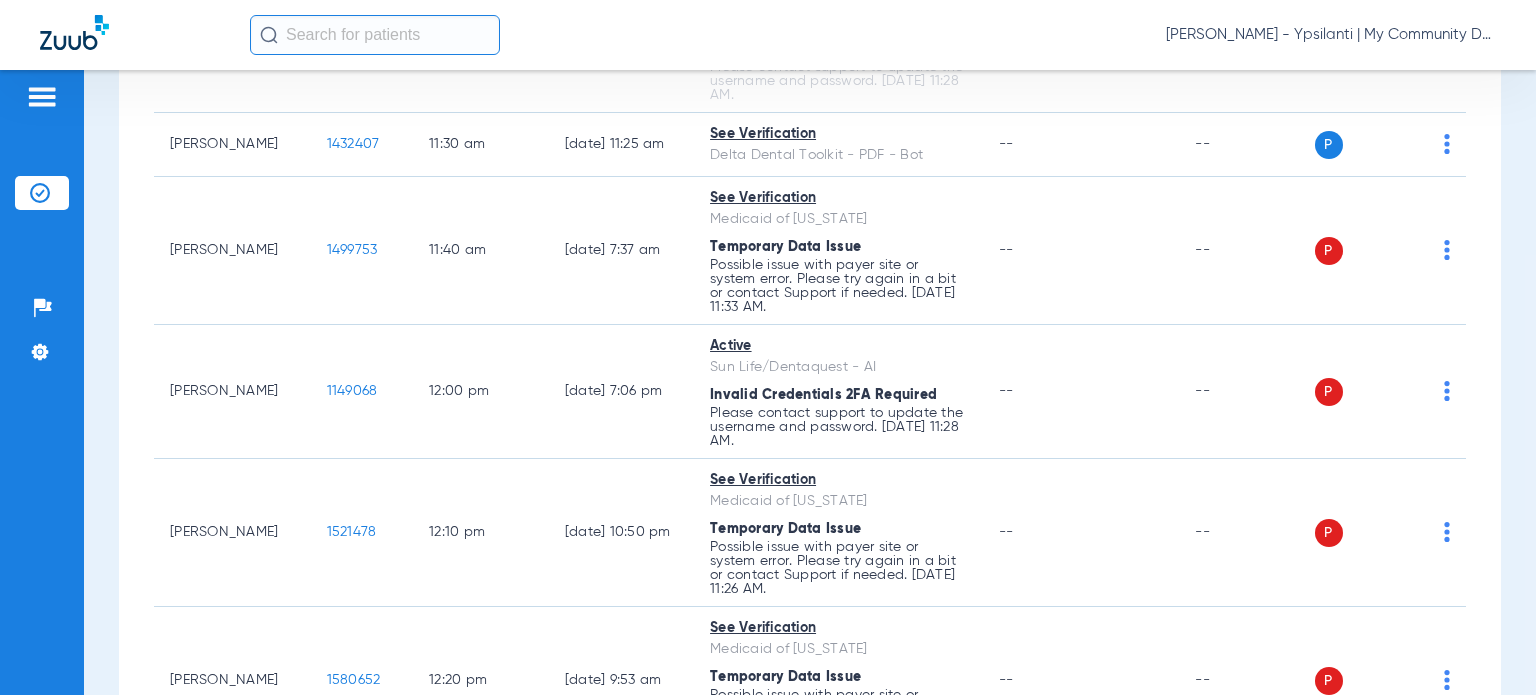 scroll, scrollTop: 1700, scrollLeft: 0, axis: vertical 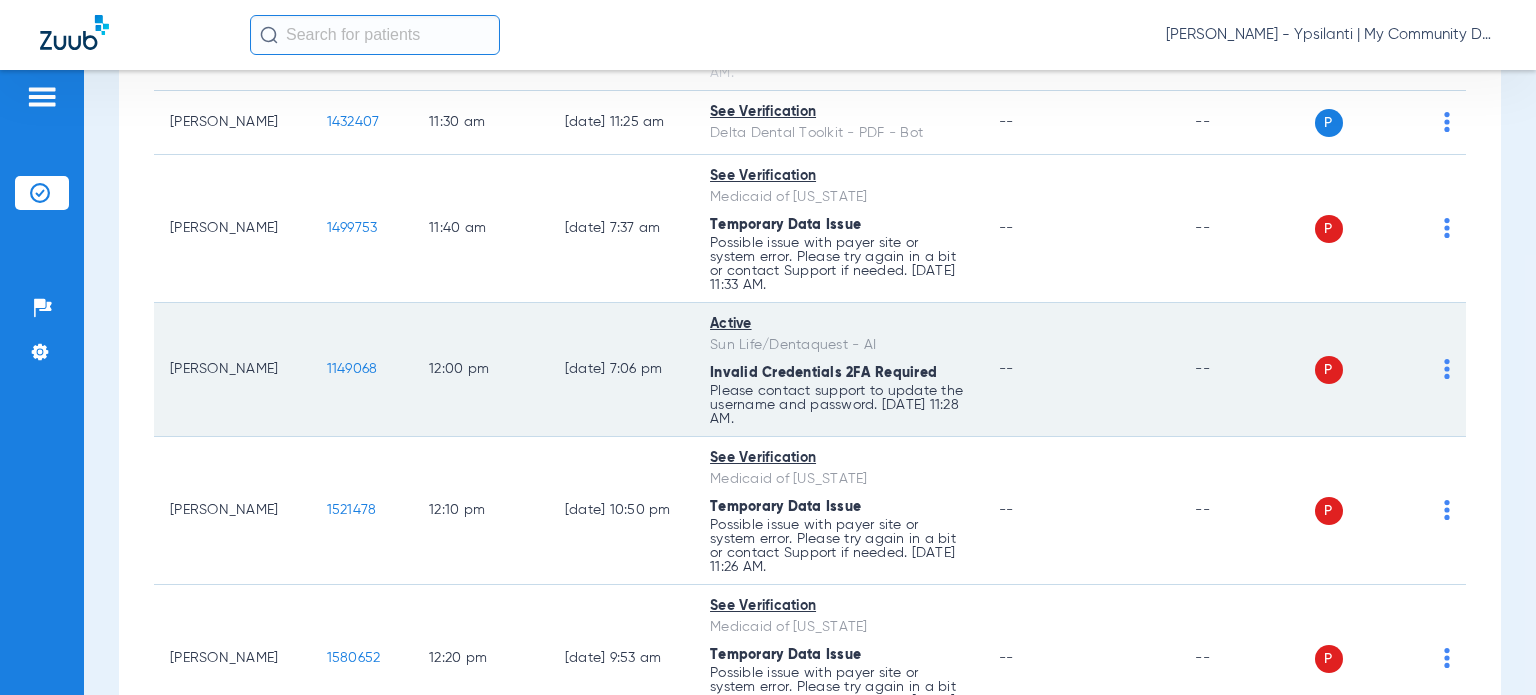 click 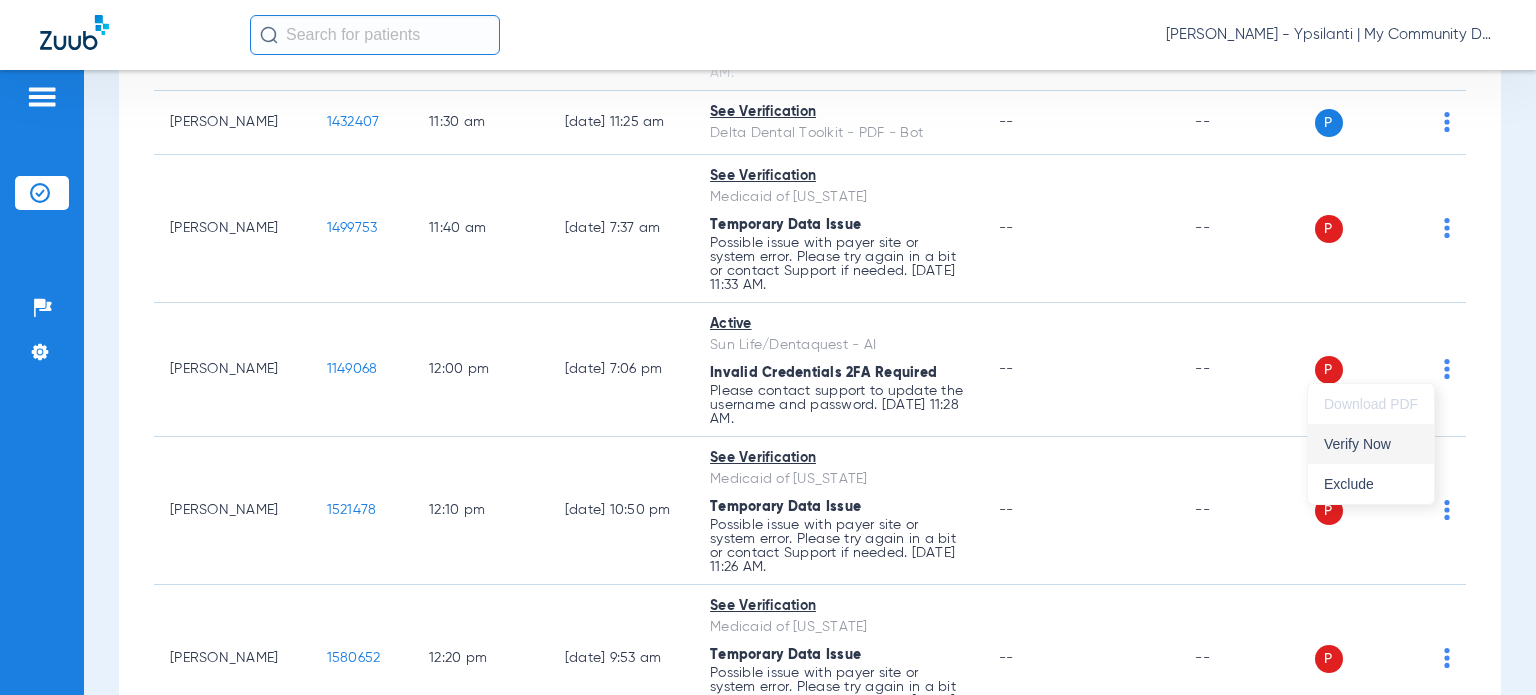 click on "Verify Now" at bounding box center (1371, 444) 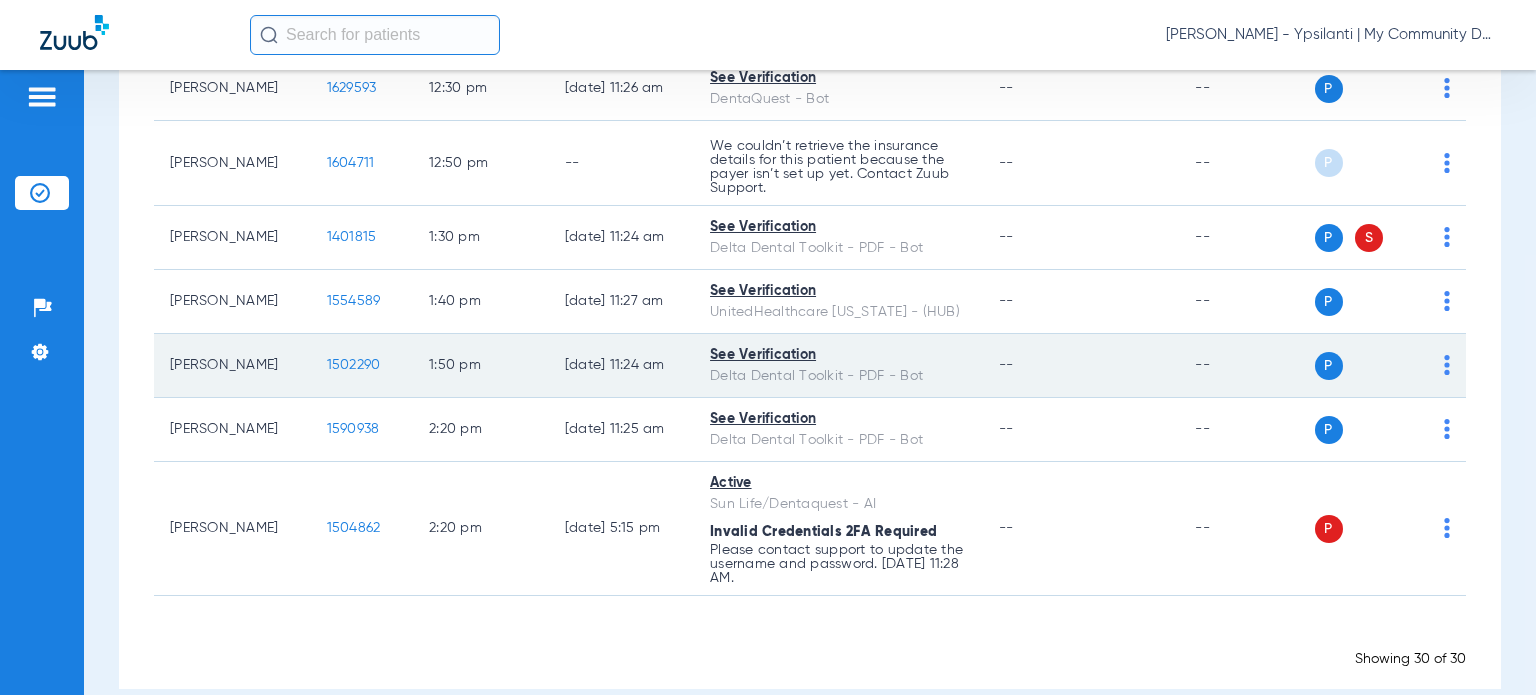 scroll, scrollTop: 2461, scrollLeft: 0, axis: vertical 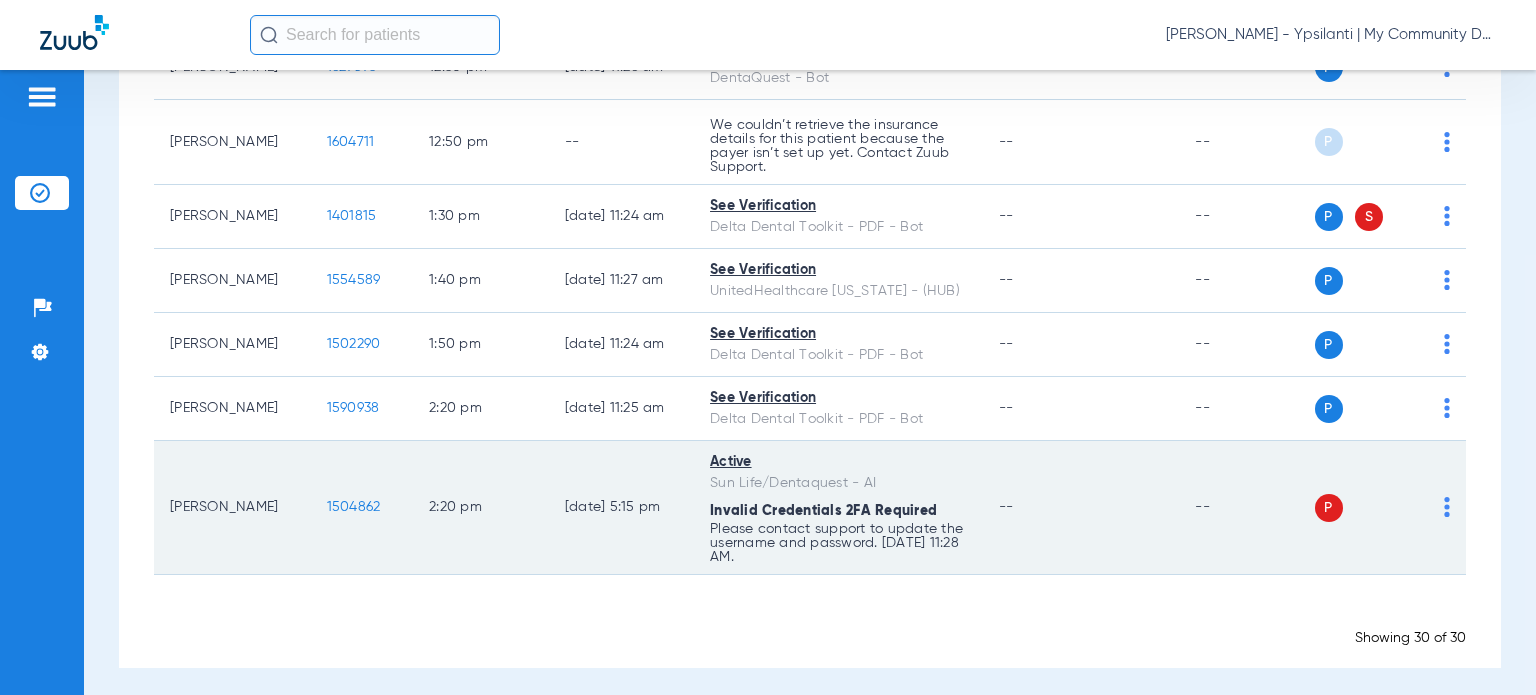 click 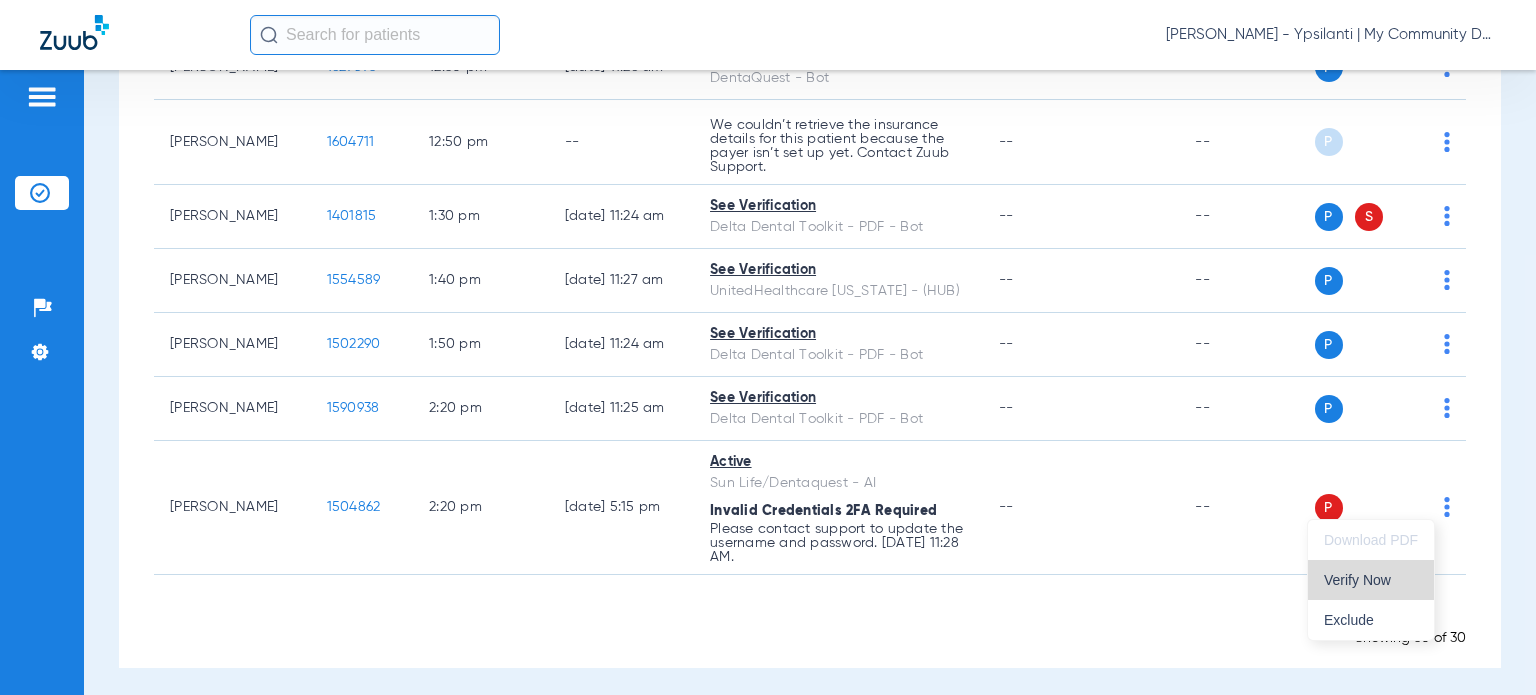 click on "Verify Now" at bounding box center [1371, 580] 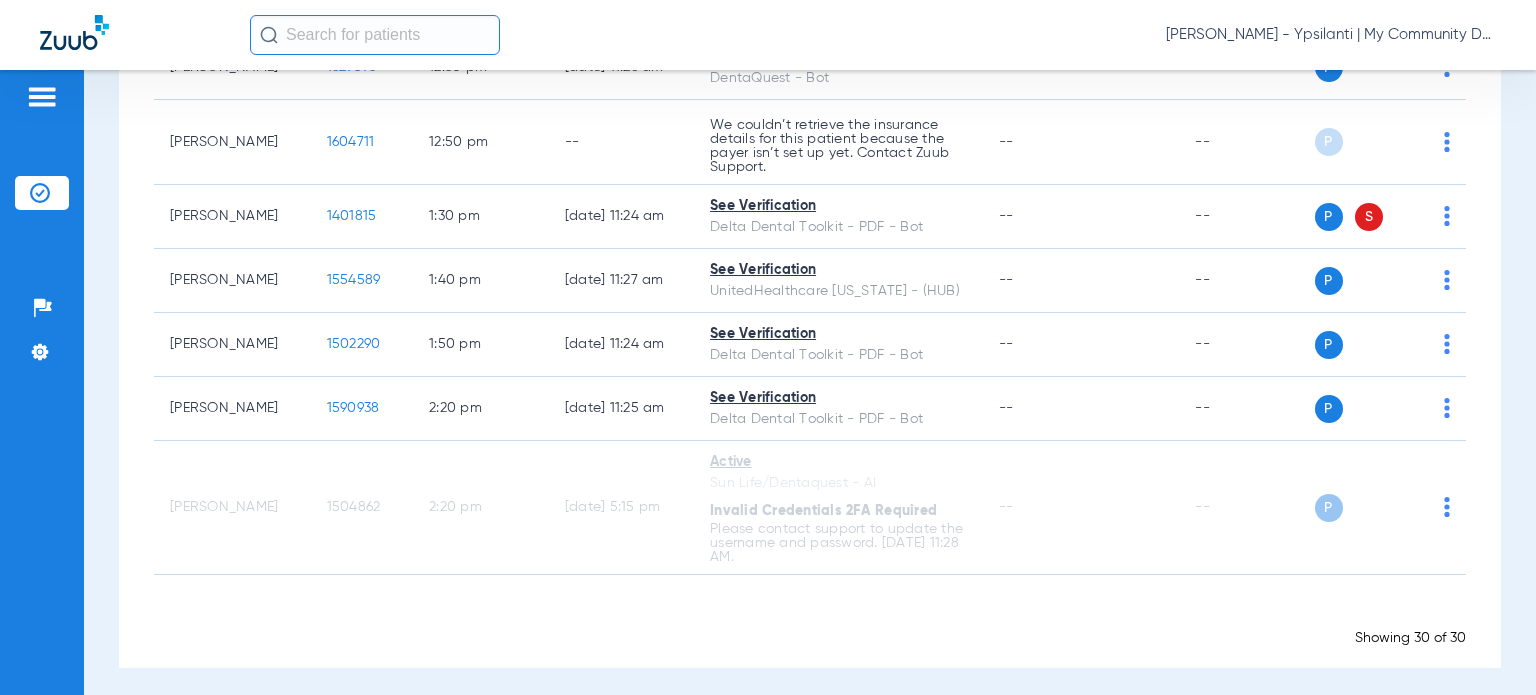 click on "Schedule Insurance Verification History  Last Appt. Sync Time:   [DATE] - 01:15 AM   [DATE]   [DATE]   [DATE]   [DATE]   [DATE]   [DATE]   [DATE]   [DATE]   [DATE]   [DATE]   [DATE]   [DATE]   [DATE]   [DATE]   [DATE]   [DATE]   [DATE]   [DATE]   [DATE]   [DATE]   [DATE]   [DATE]   [DATE]   [DATE]   [DATE]   [DATE]   [DATE]   [DATE]   [DATE]   [DATE]   [DATE]   [DATE]   [DATE]   [DATE]   [DATE]   [DATE]   [DATE]   [DATE]   [DATE]   [DATE]   [DATE]  Su 1" at bounding box center [810, 382] 